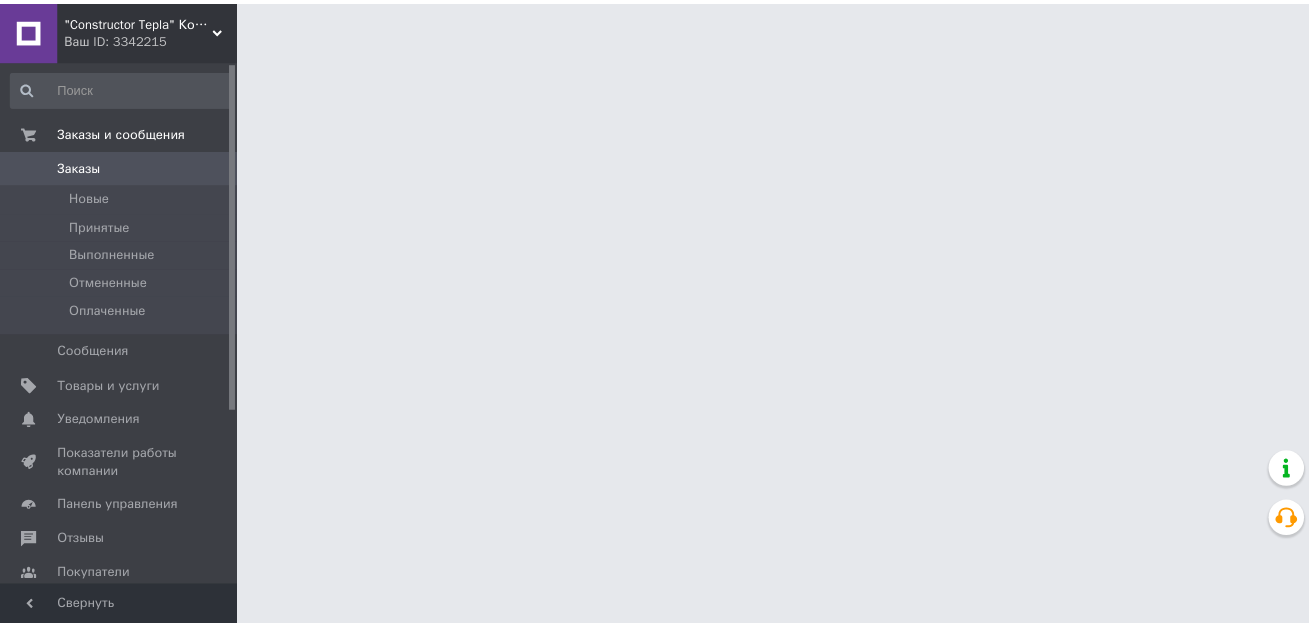 scroll, scrollTop: 0, scrollLeft: 0, axis: both 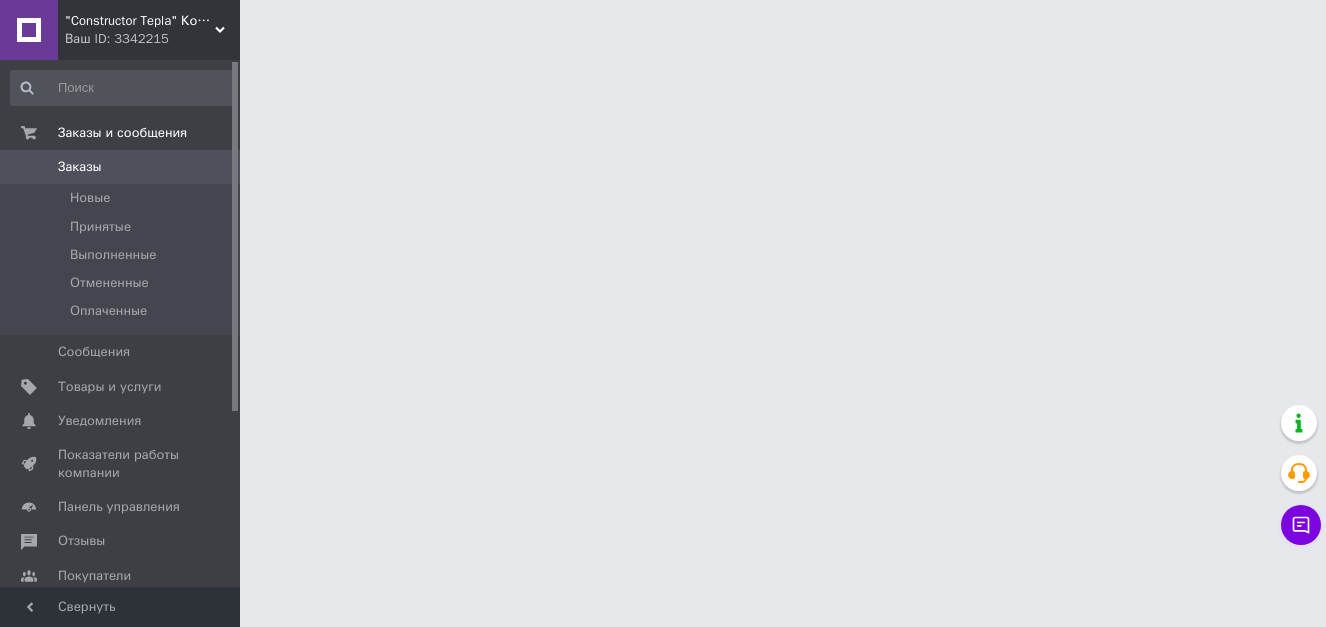 click on "Принятые" at bounding box center [100, 227] 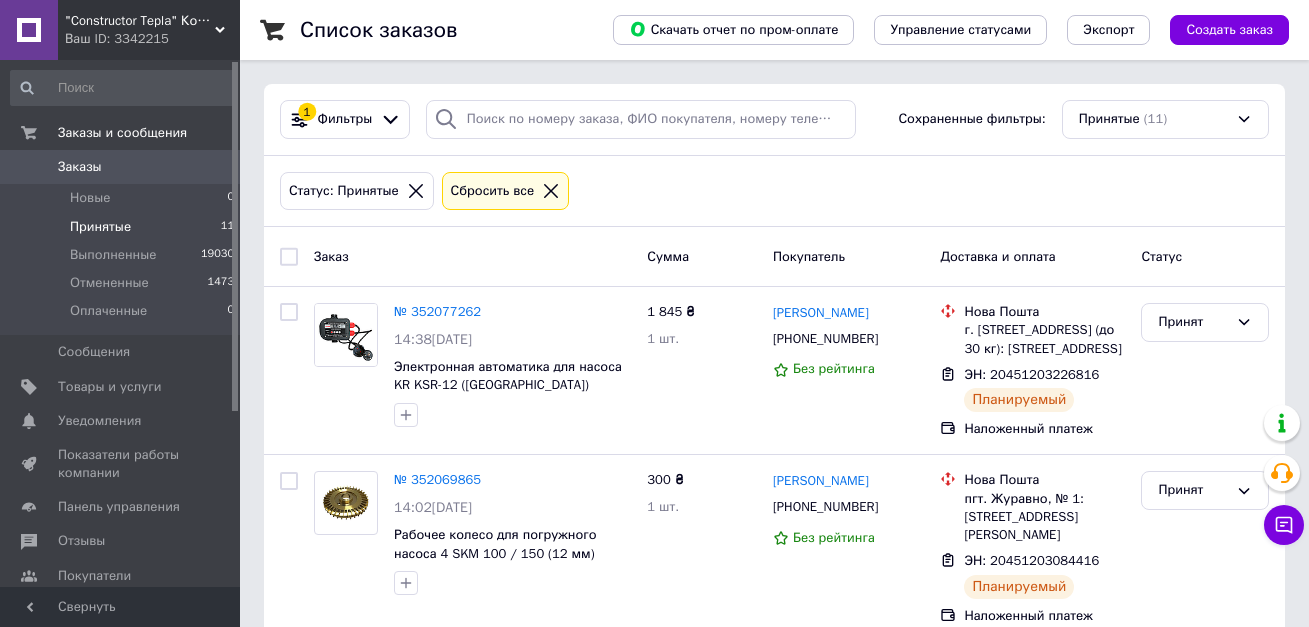 click on "Принятые" at bounding box center [100, 227] 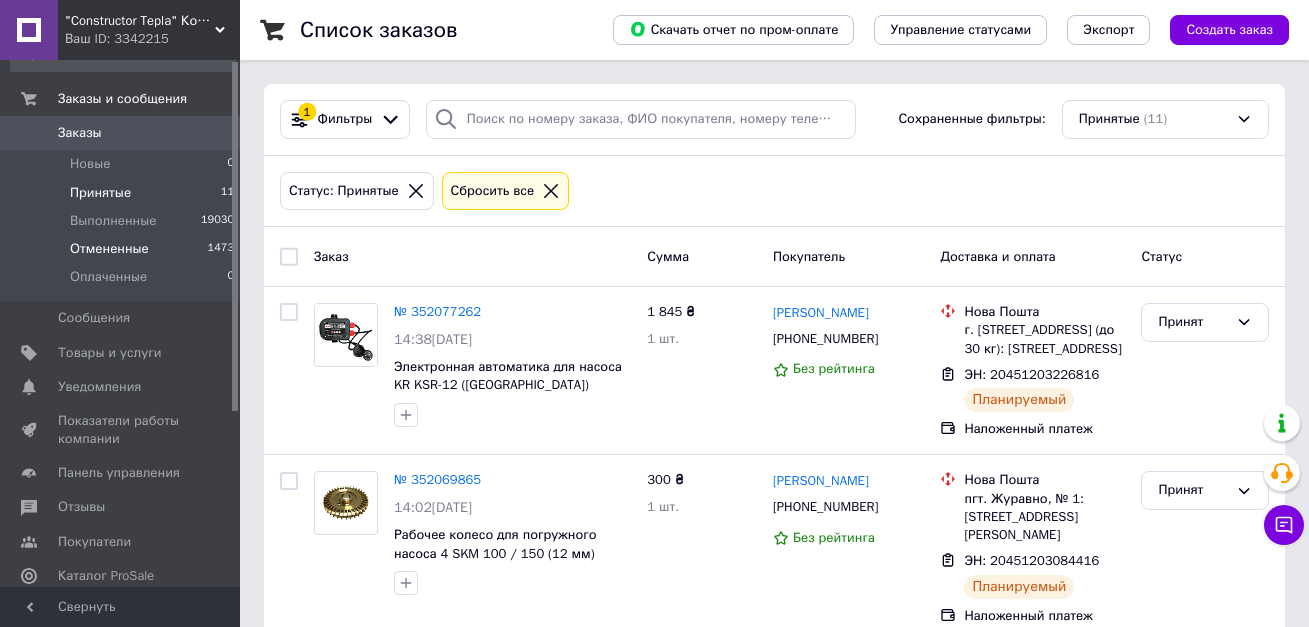 scroll, scrollTop: 0, scrollLeft: 0, axis: both 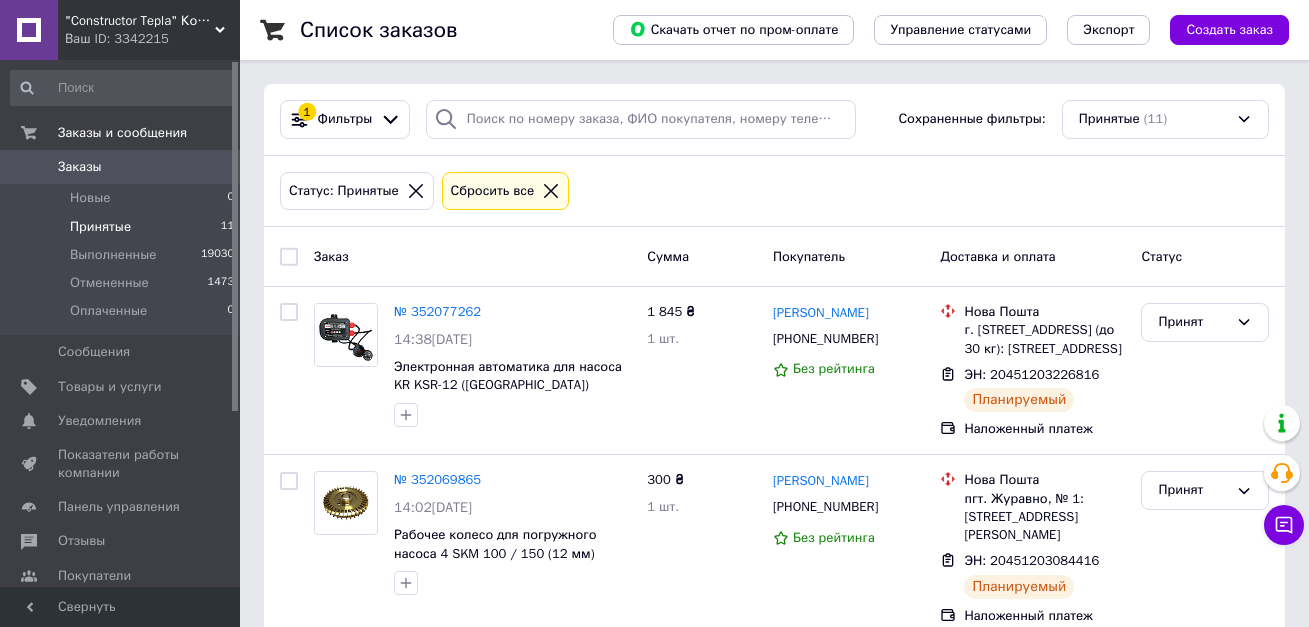 click on "Принятые" at bounding box center [100, 227] 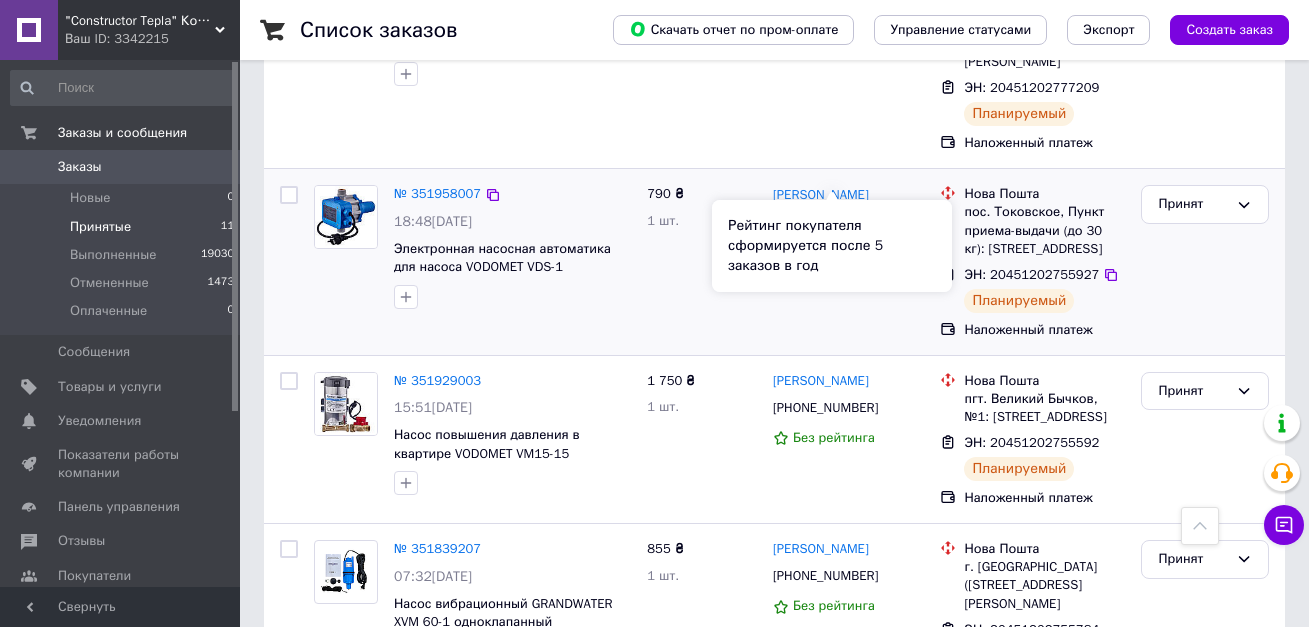 scroll, scrollTop: 1787, scrollLeft: 0, axis: vertical 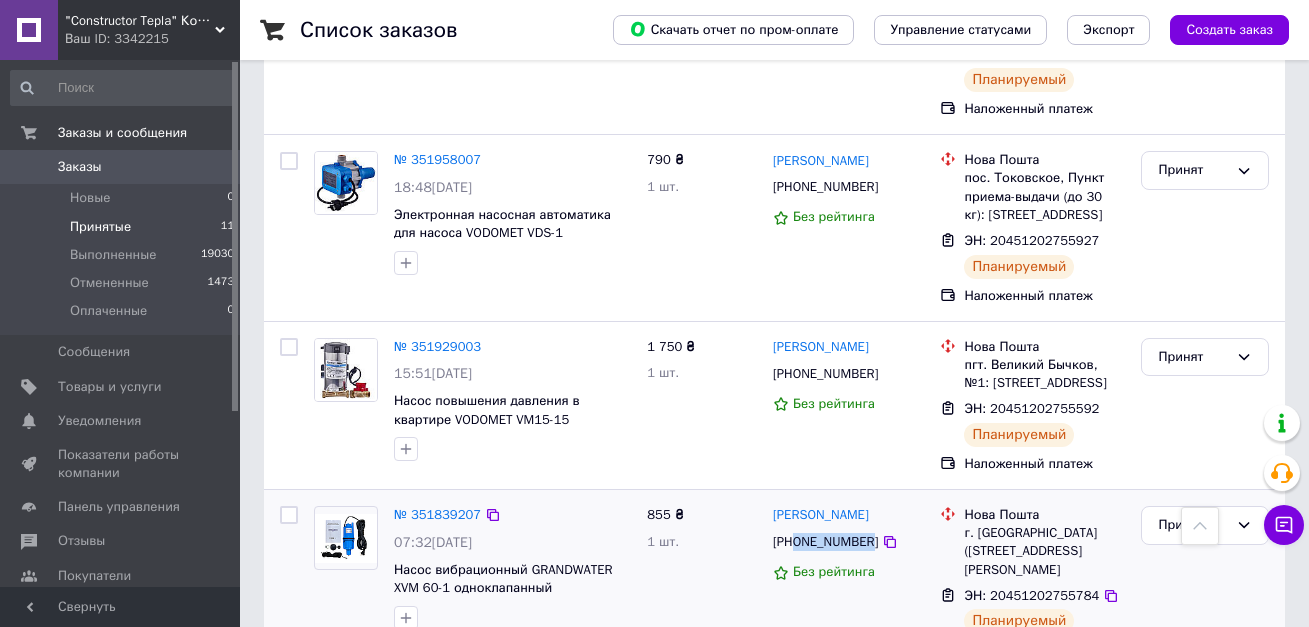 drag, startPoint x: 863, startPoint y: 468, endPoint x: 797, endPoint y: 476, distance: 66.48308 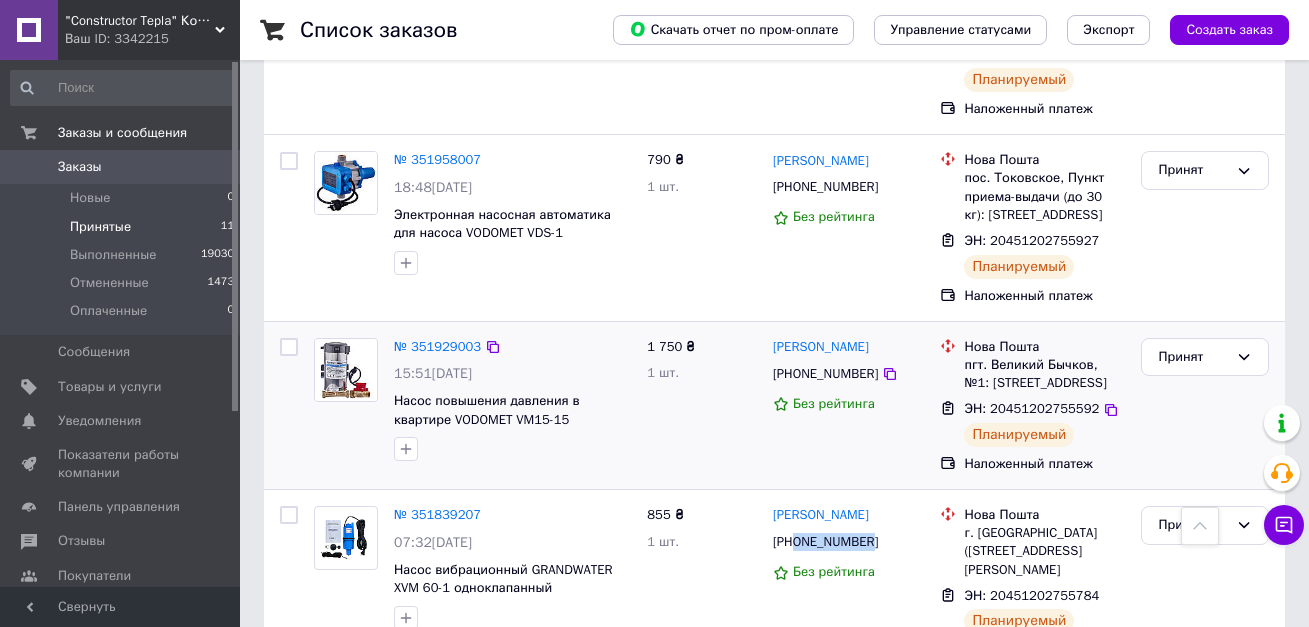 copy on "0509407459" 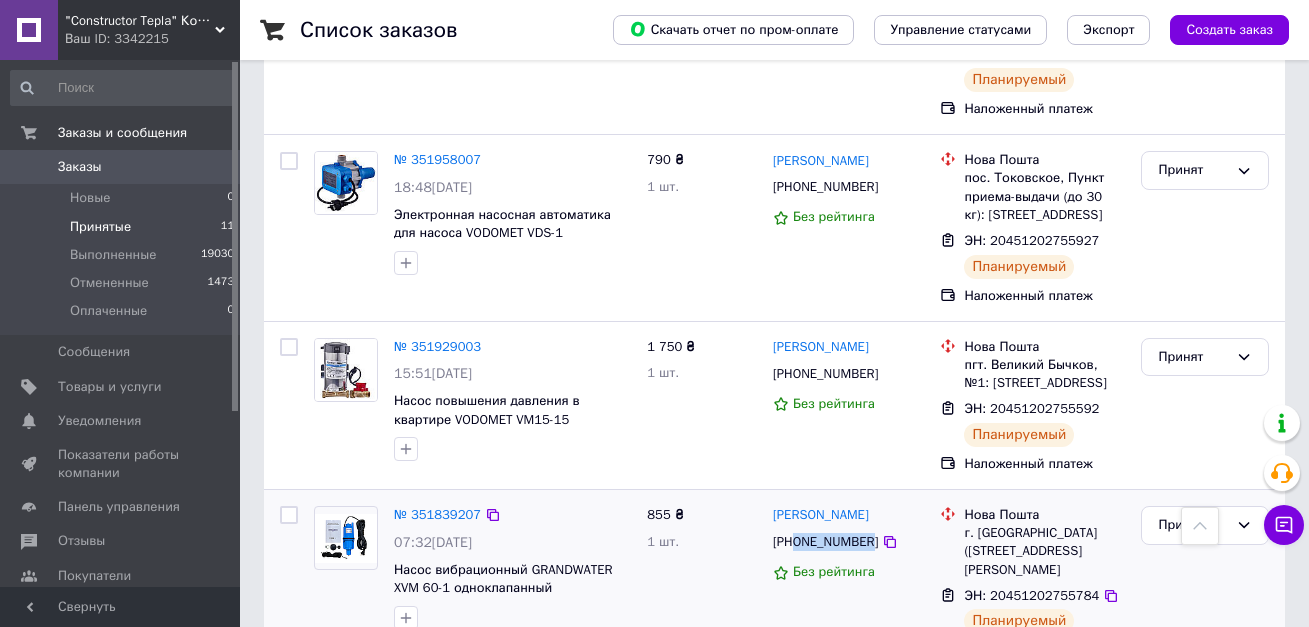 click on "+380509407459" at bounding box center (825, 542) 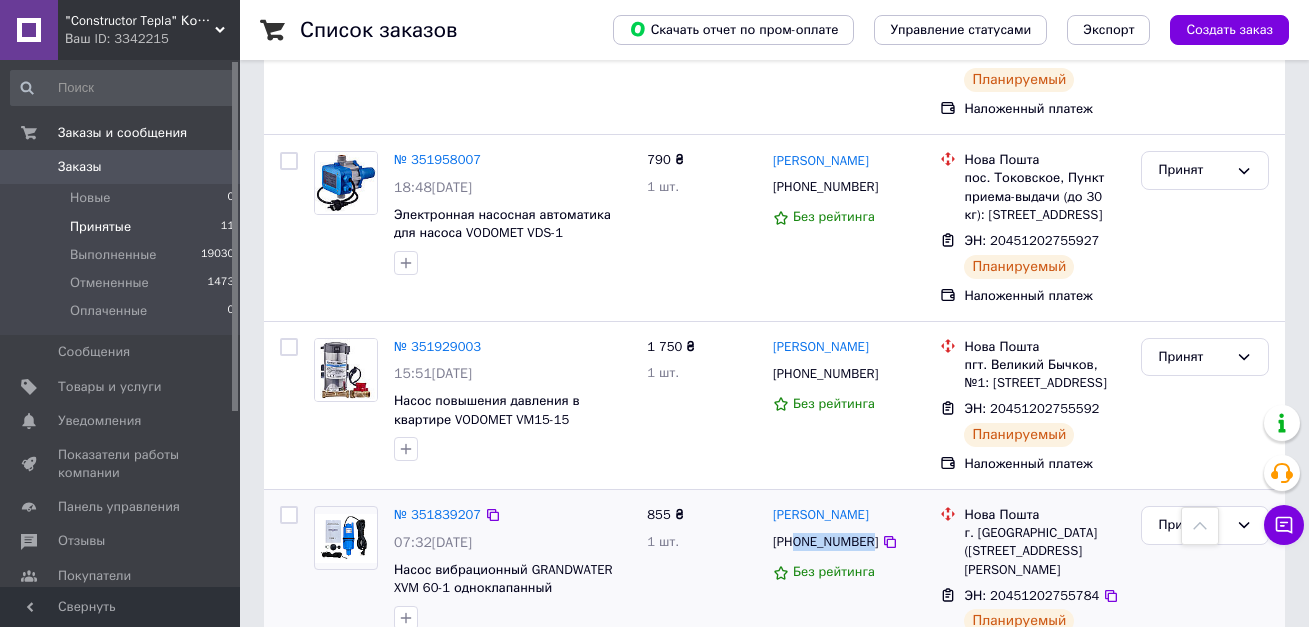 drag, startPoint x: 798, startPoint y: 470, endPoint x: 863, endPoint y: 472, distance: 65.03076 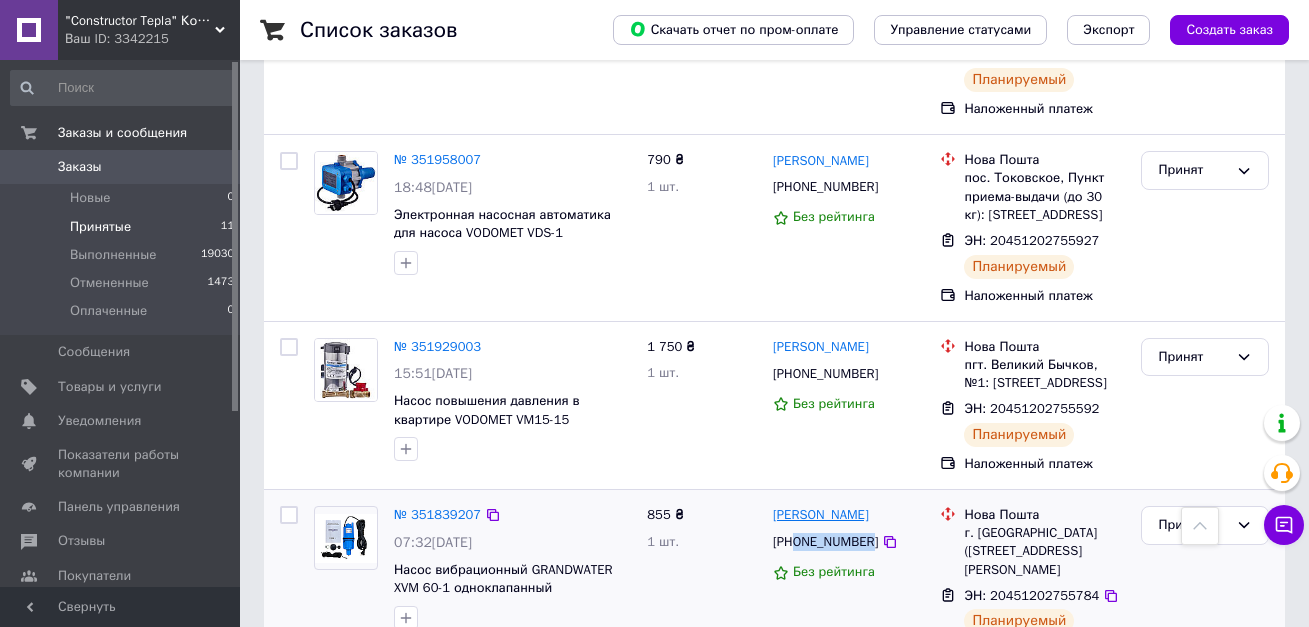 copy on "0509407459" 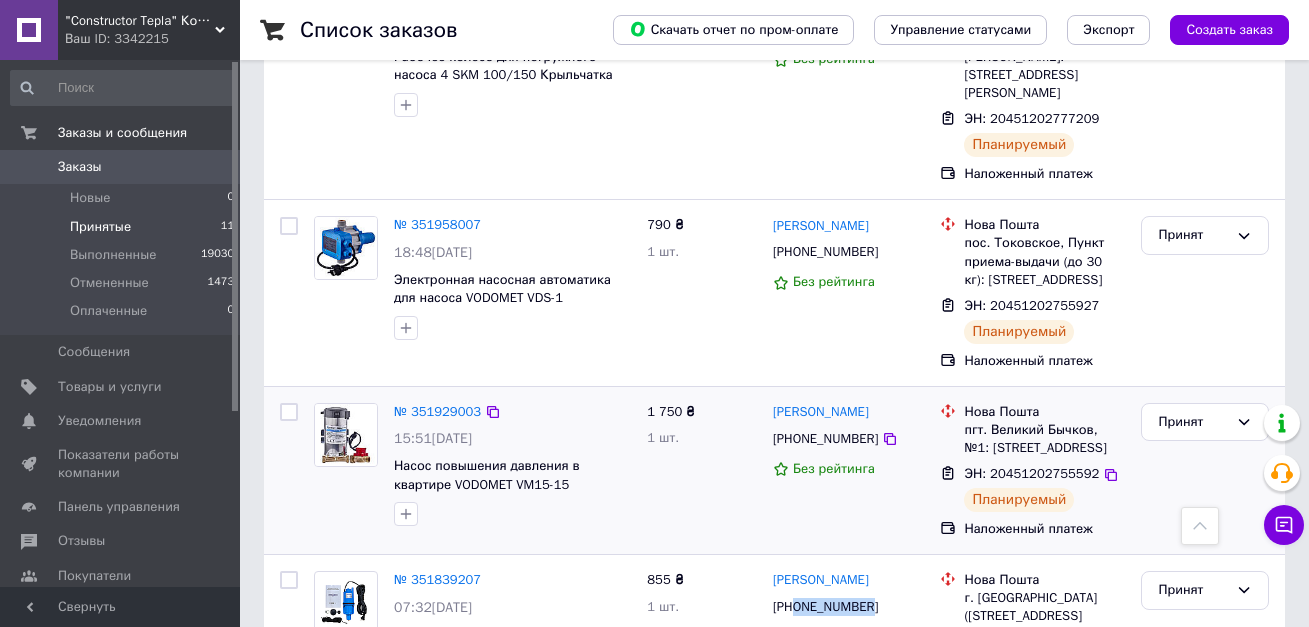 scroll, scrollTop: 1687, scrollLeft: 0, axis: vertical 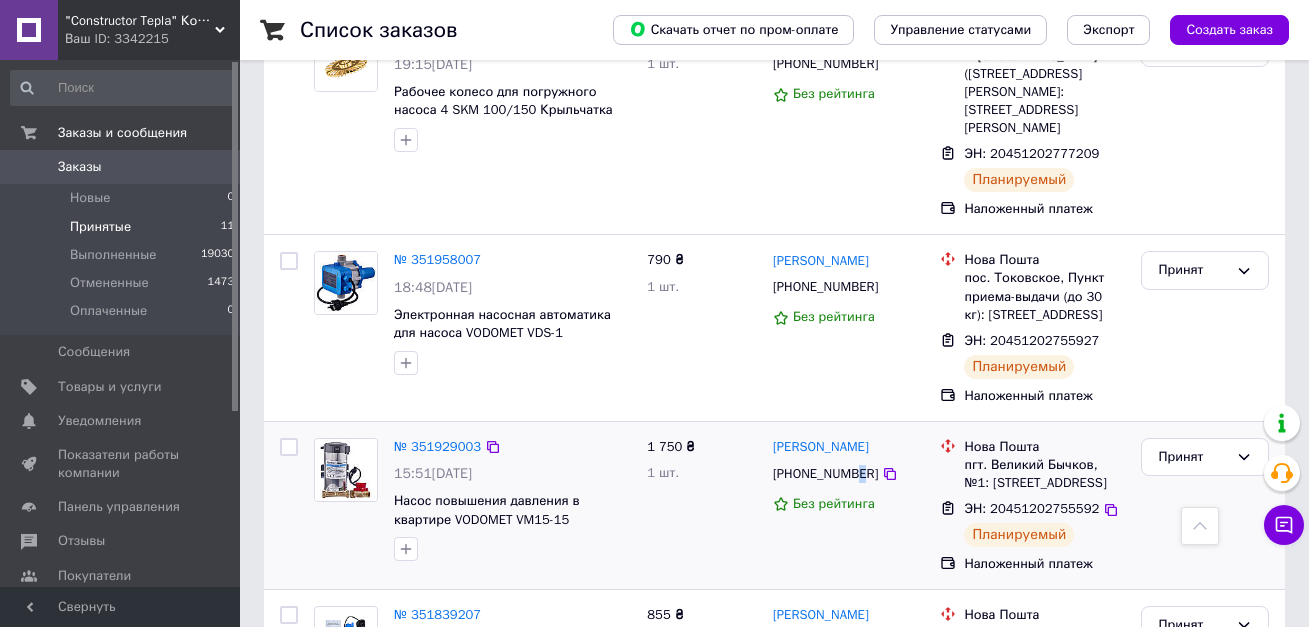 click on "+380673958113" at bounding box center [825, 474] 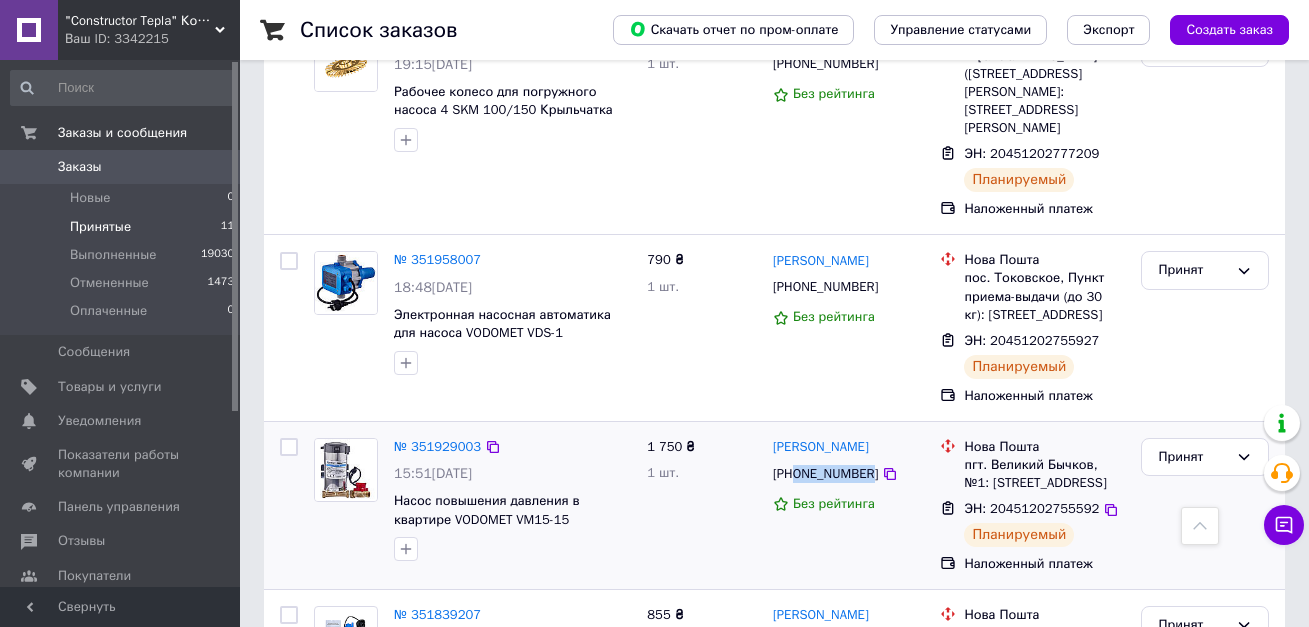 drag, startPoint x: 864, startPoint y: 398, endPoint x: 798, endPoint y: 408, distance: 66.75328 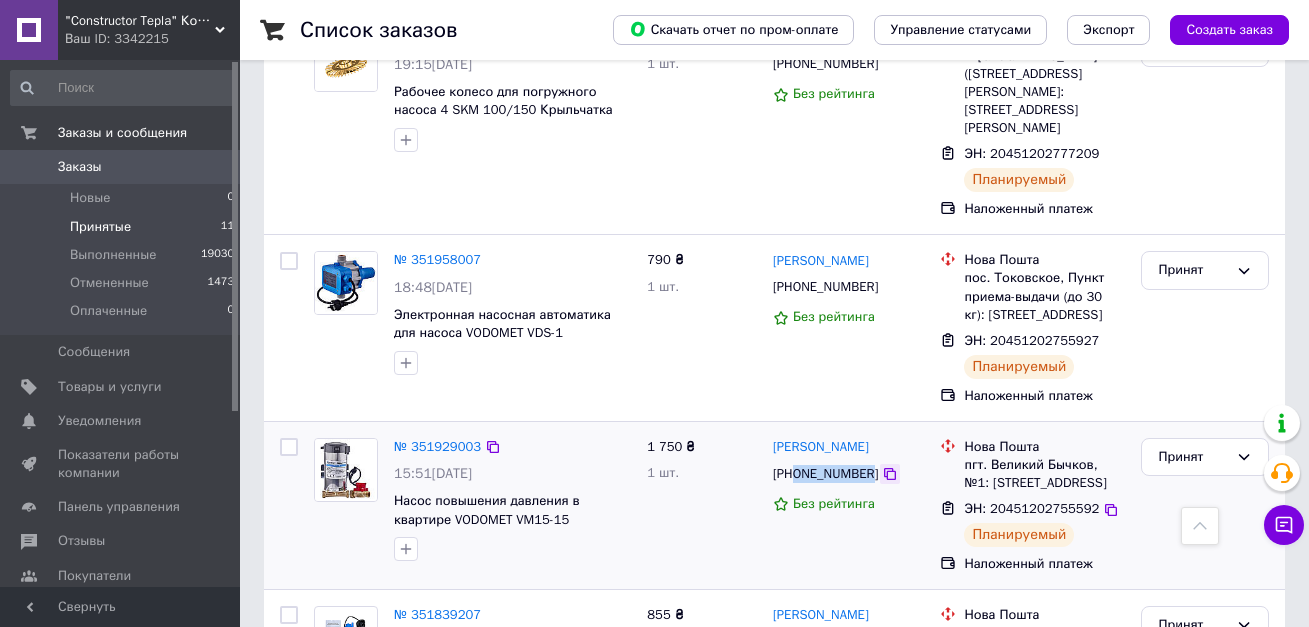 scroll, scrollTop: 1587, scrollLeft: 0, axis: vertical 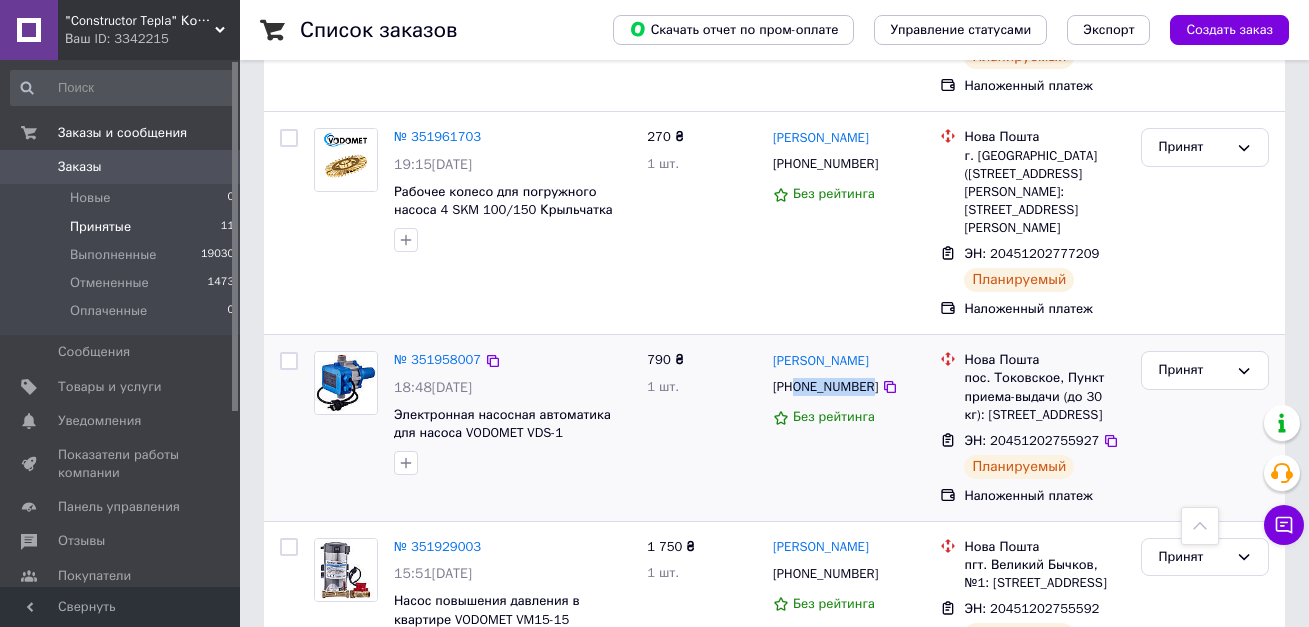 drag, startPoint x: 864, startPoint y: 311, endPoint x: 794, endPoint y: 317, distance: 70.256676 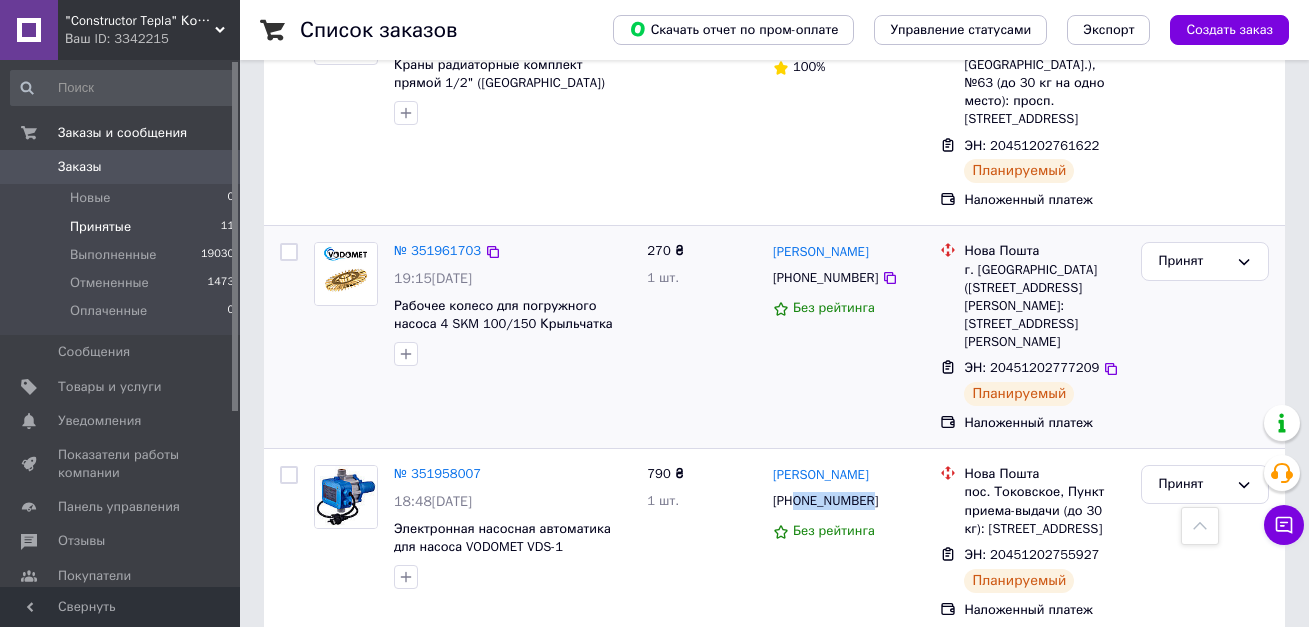 scroll, scrollTop: 1387, scrollLeft: 0, axis: vertical 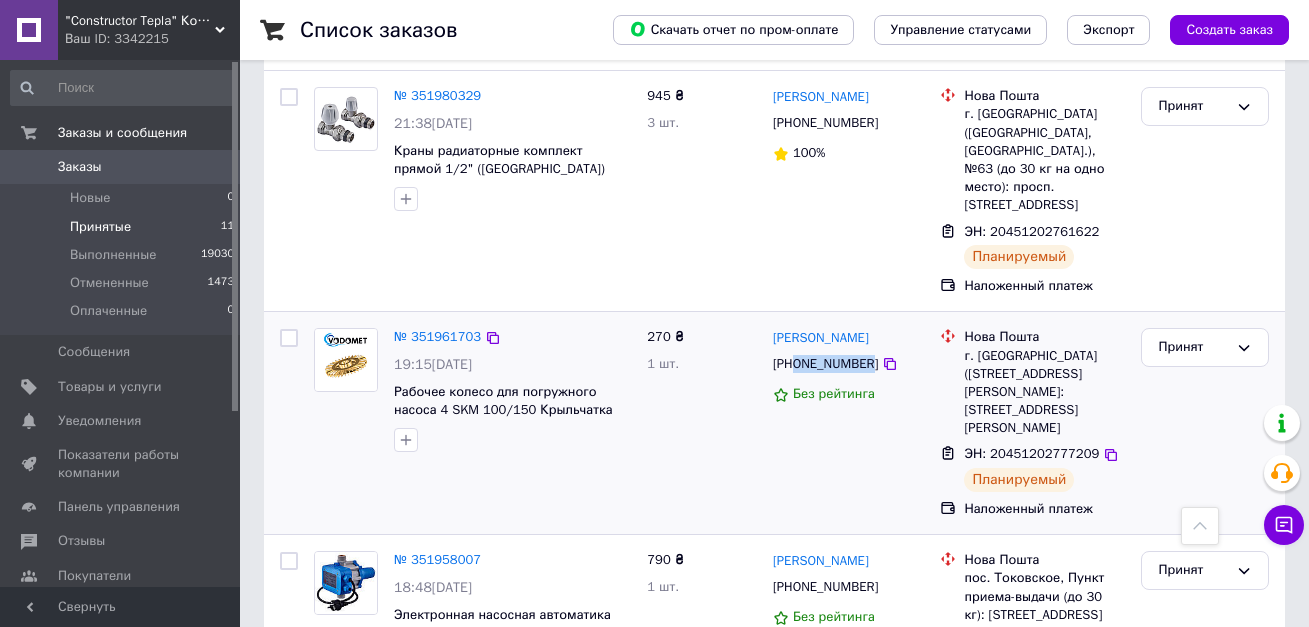 drag, startPoint x: 865, startPoint y: 303, endPoint x: 794, endPoint y: 313, distance: 71.70077 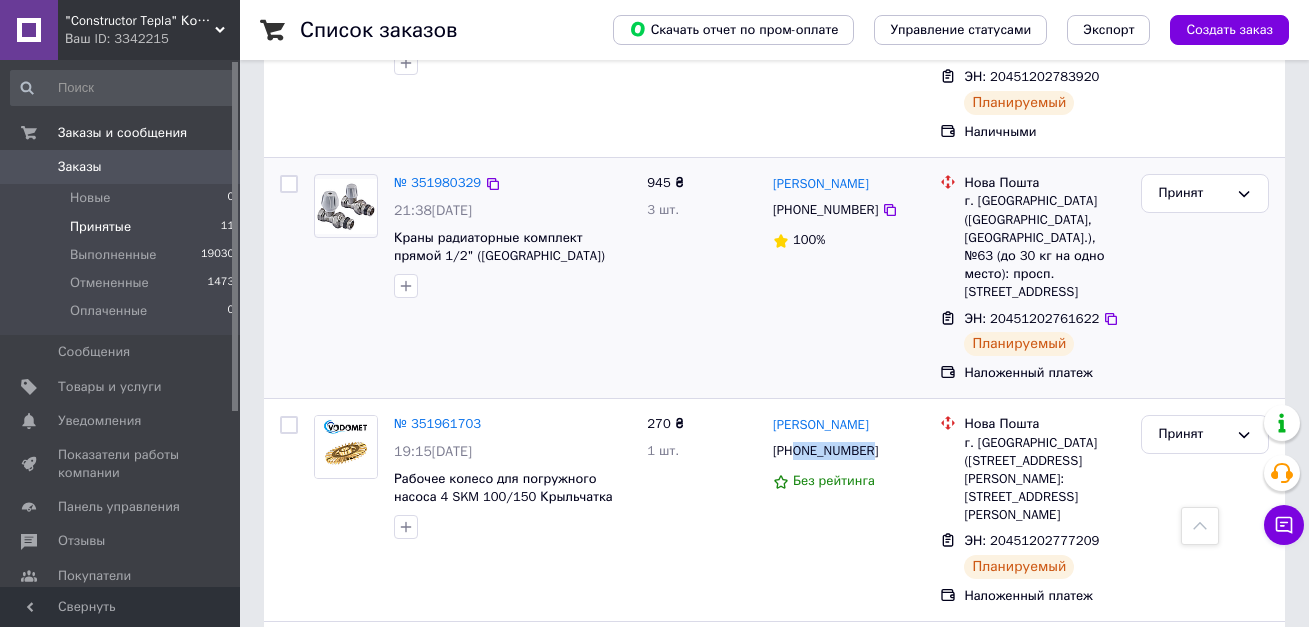 scroll, scrollTop: 1187, scrollLeft: 0, axis: vertical 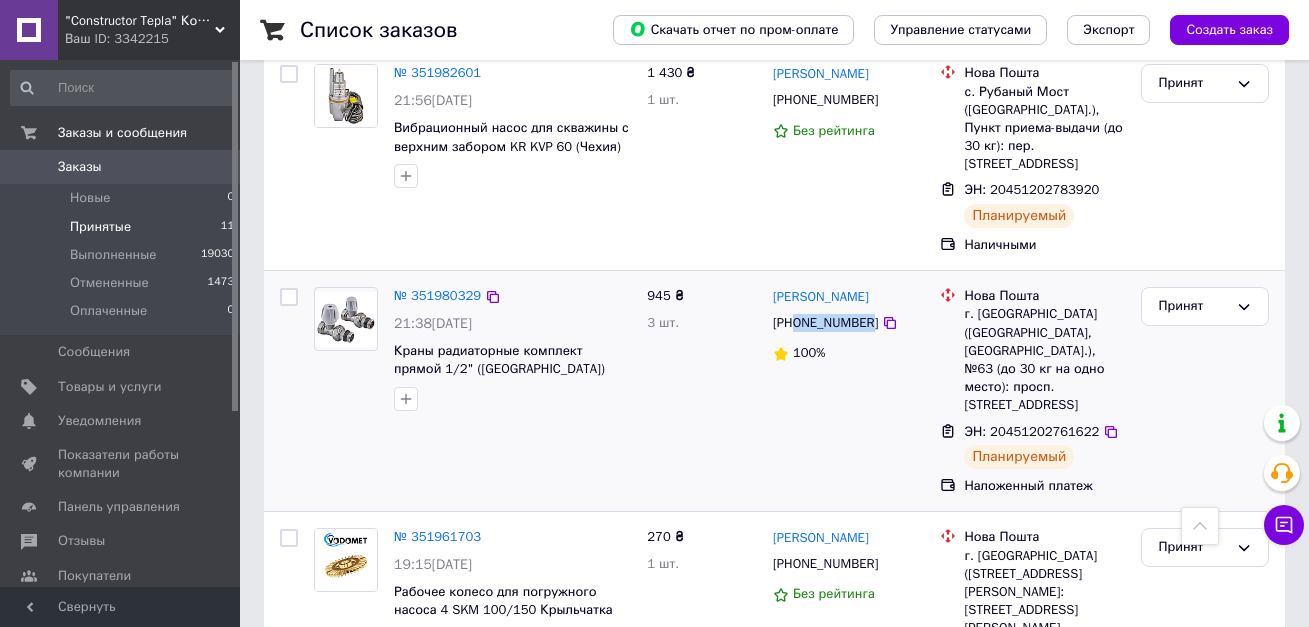 drag, startPoint x: 865, startPoint y: 281, endPoint x: 796, endPoint y: 289, distance: 69.46222 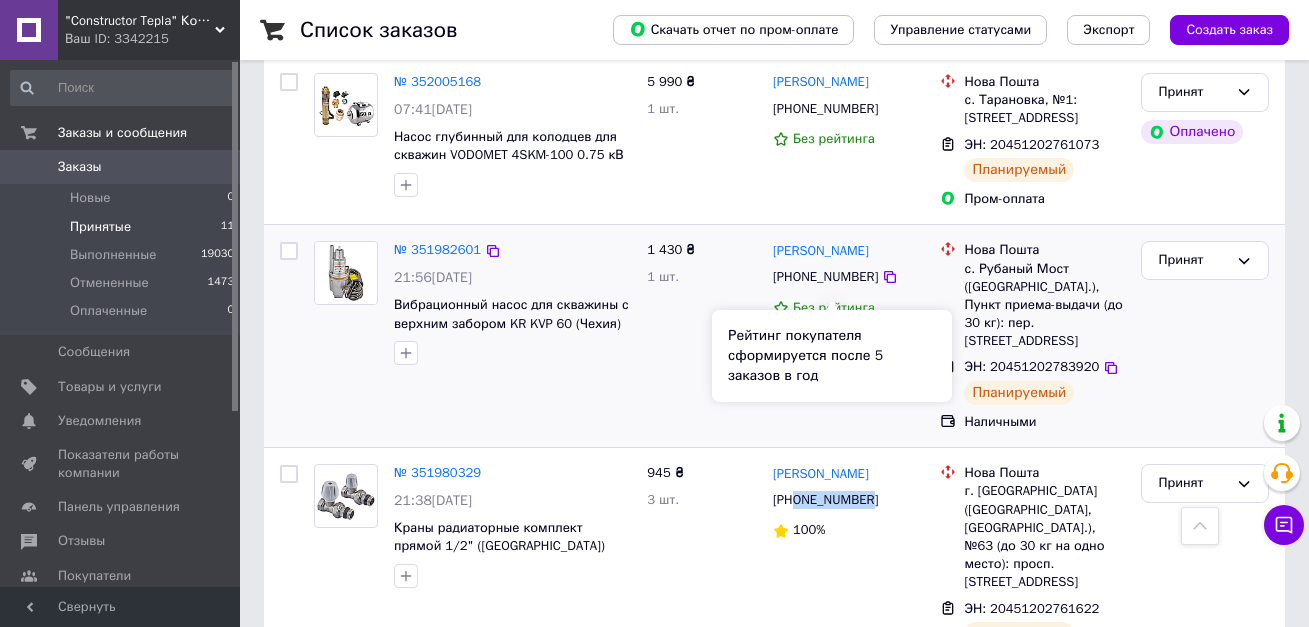 scroll, scrollTop: 987, scrollLeft: 0, axis: vertical 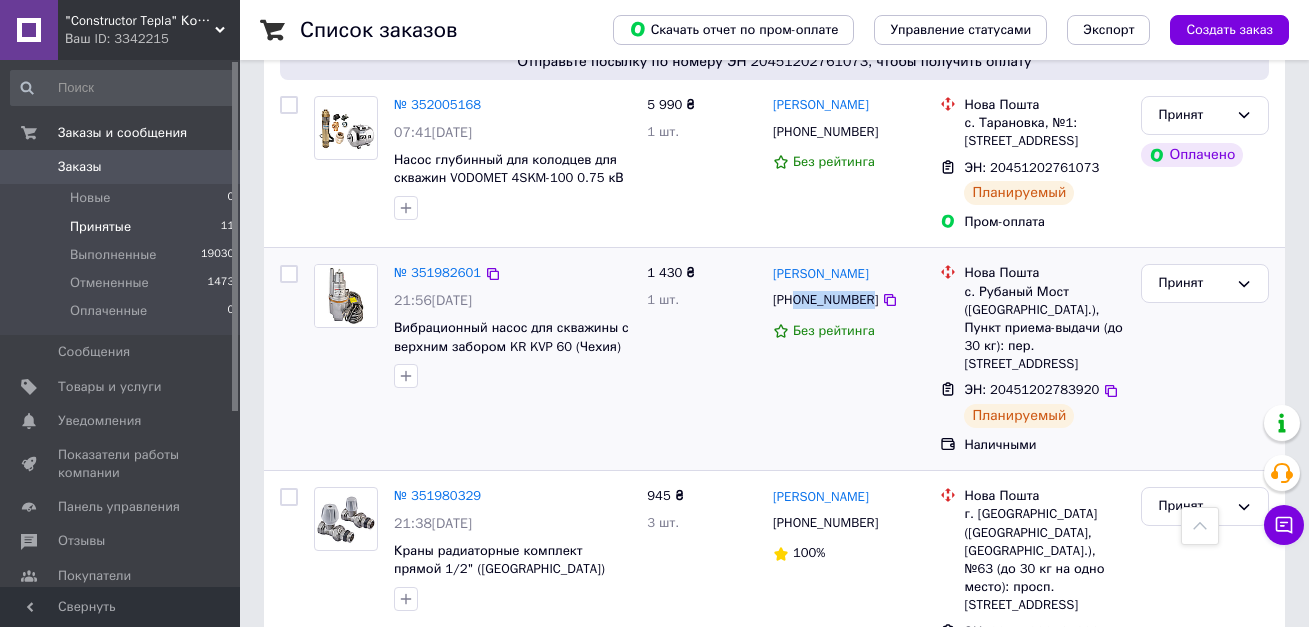 drag, startPoint x: 866, startPoint y: 280, endPoint x: 793, endPoint y: 288, distance: 73.43705 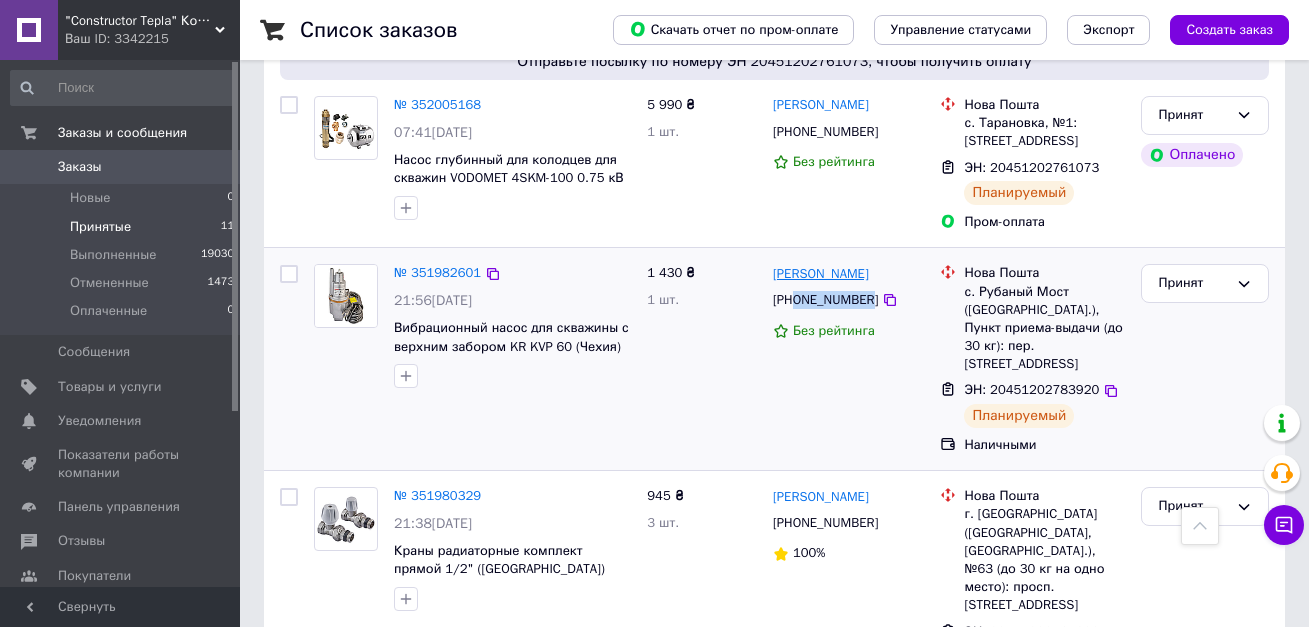 copy on "0963804997" 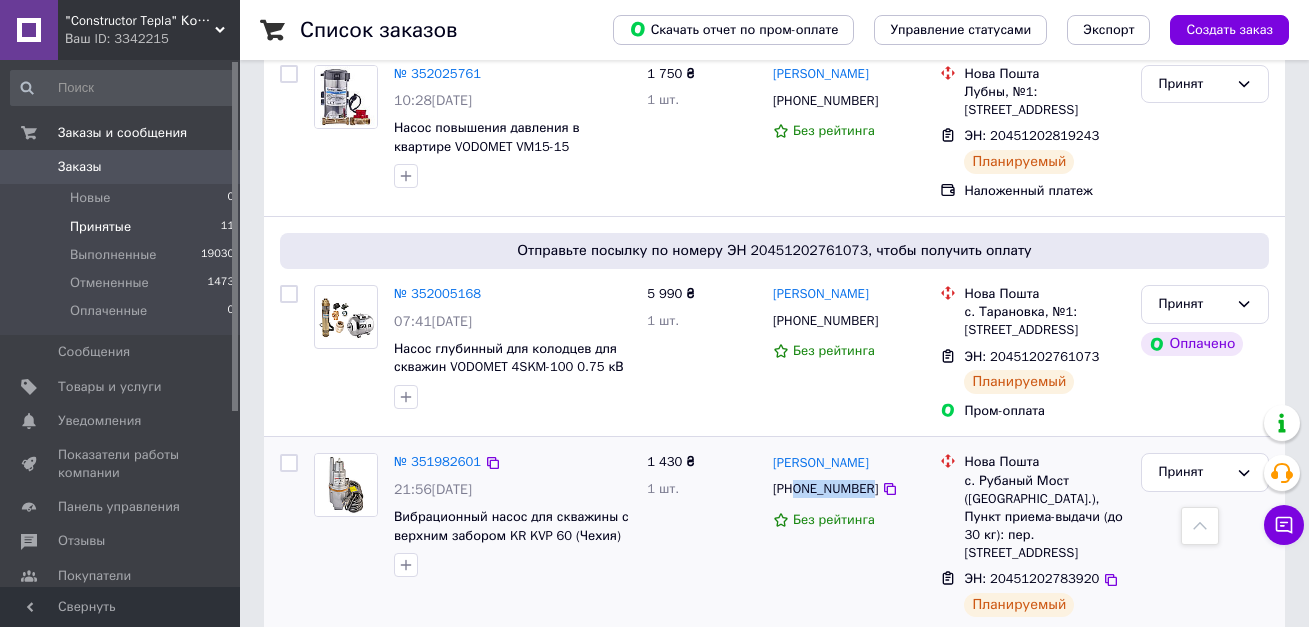 scroll, scrollTop: 787, scrollLeft: 0, axis: vertical 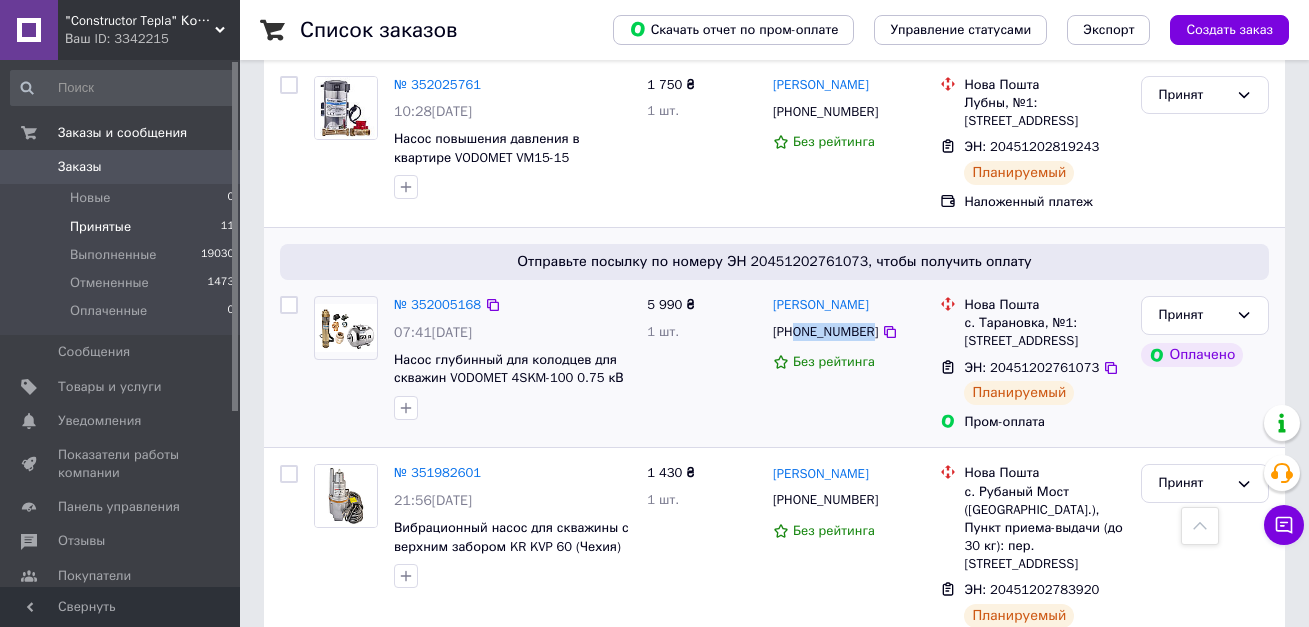 drag, startPoint x: 864, startPoint y: 312, endPoint x: 799, endPoint y: 323, distance: 65.9242 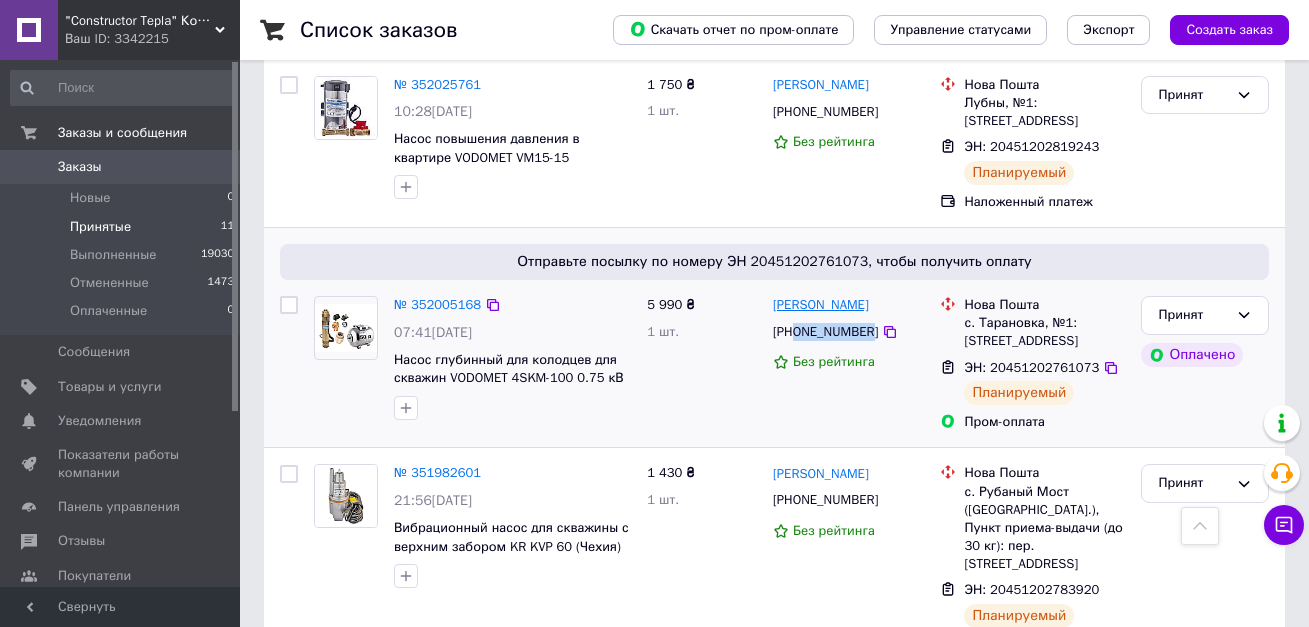 copy on "0988093774" 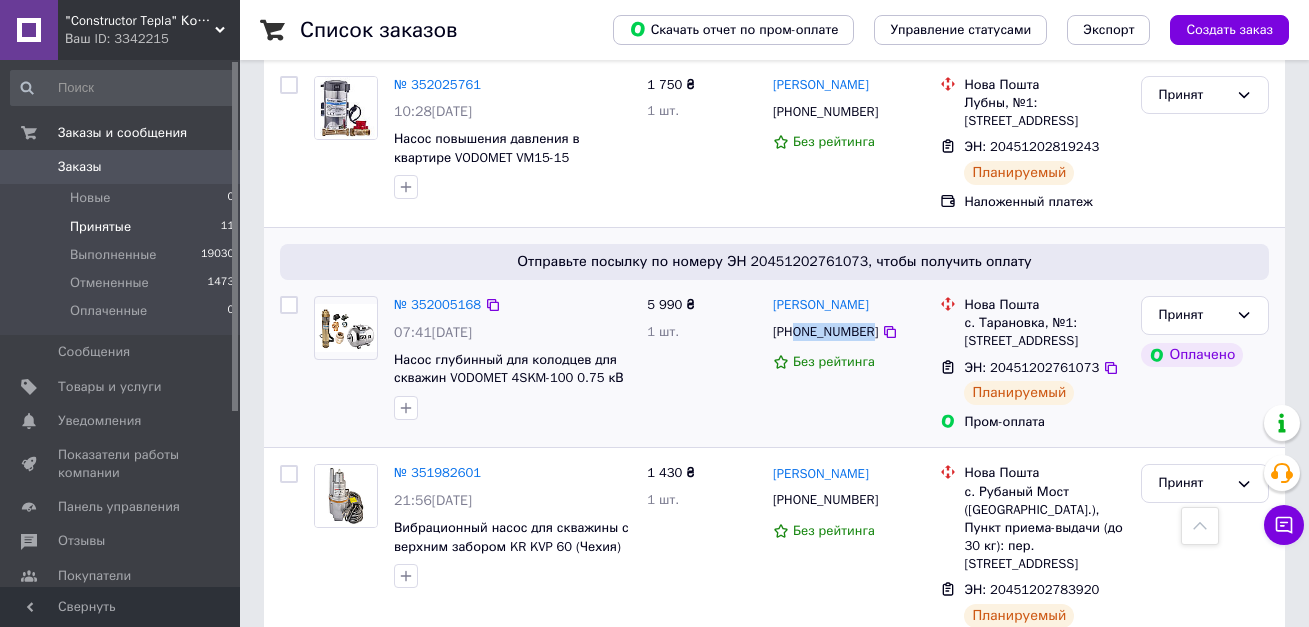 scroll, scrollTop: 587, scrollLeft: 0, axis: vertical 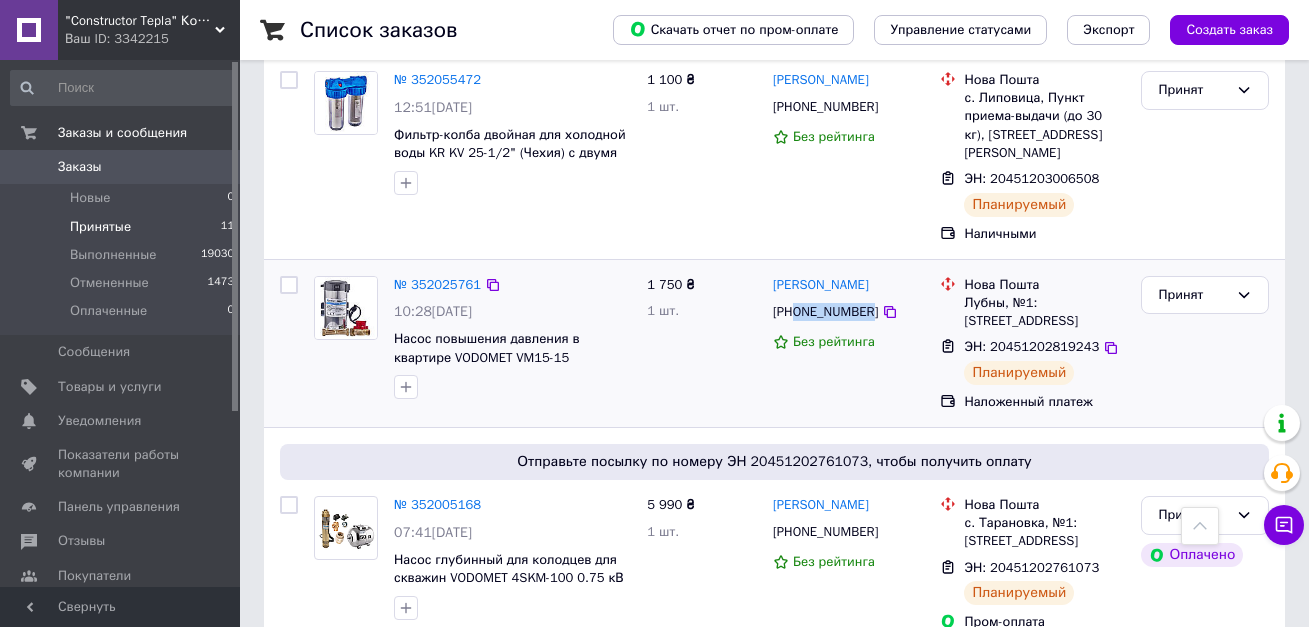 drag, startPoint x: 865, startPoint y: 286, endPoint x: 795, endPoint y: 301, distance: 71.5891 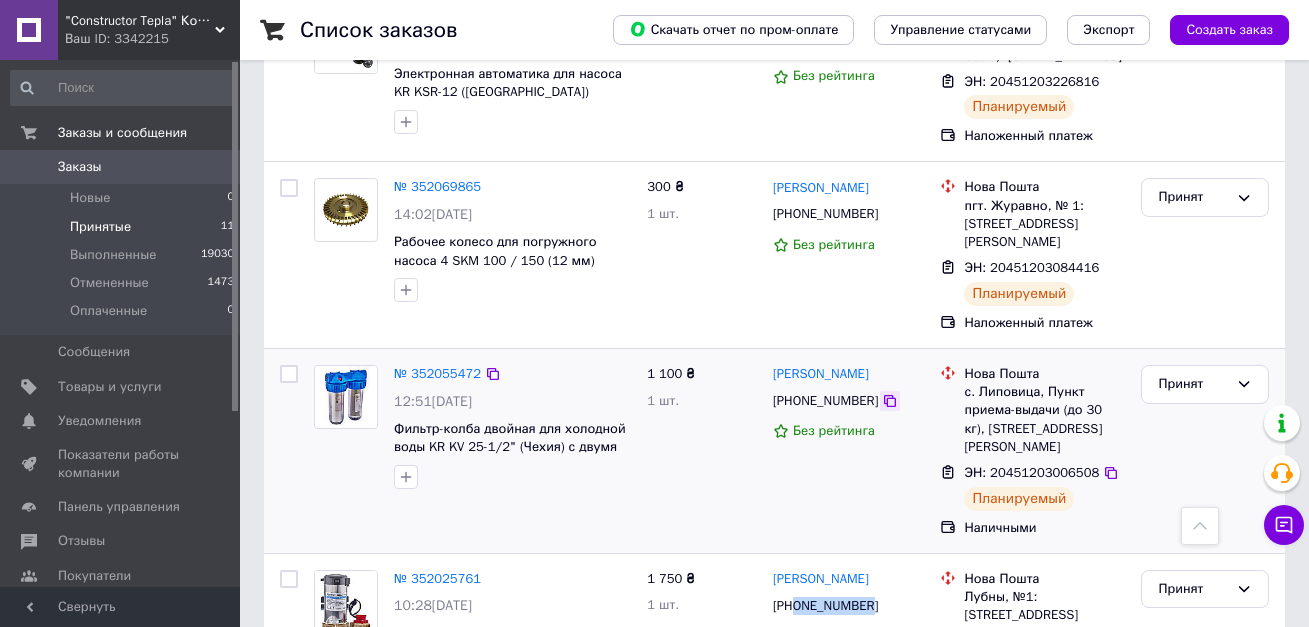scroll, scrollTop: 287, scrollLeft: 0, axis: vertical 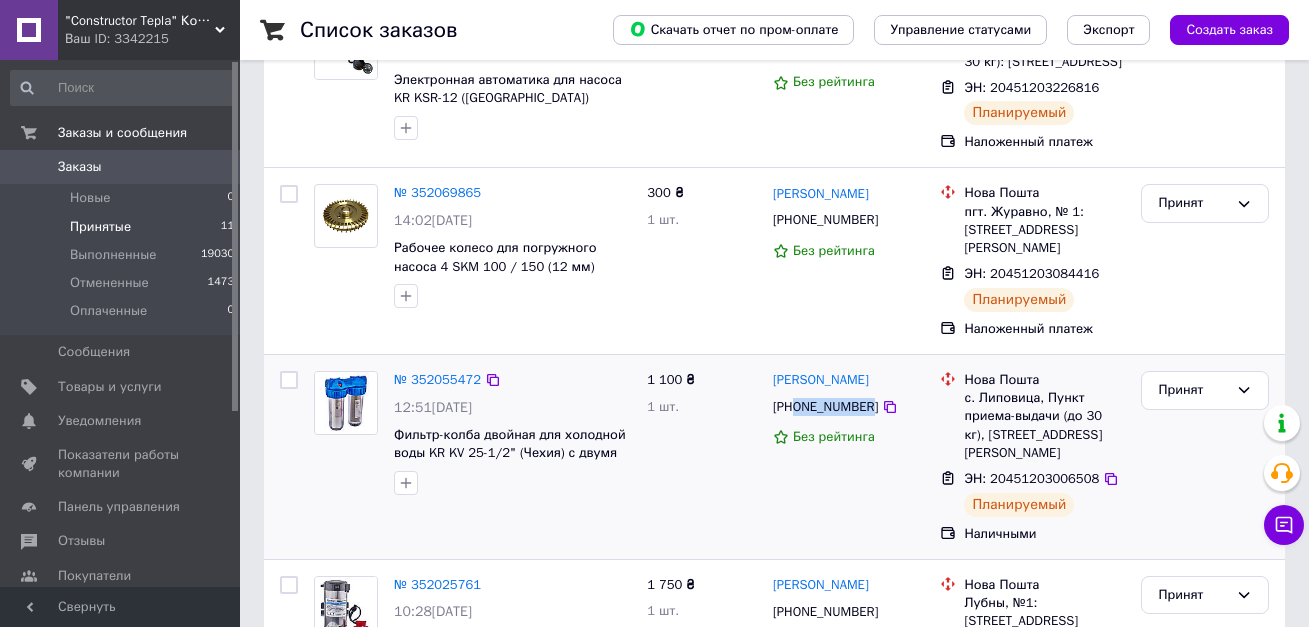 drag, startPoint x: 865, startPoint y: 401, endPoint x: 796, endPoint y: 416, distance: 70.61161 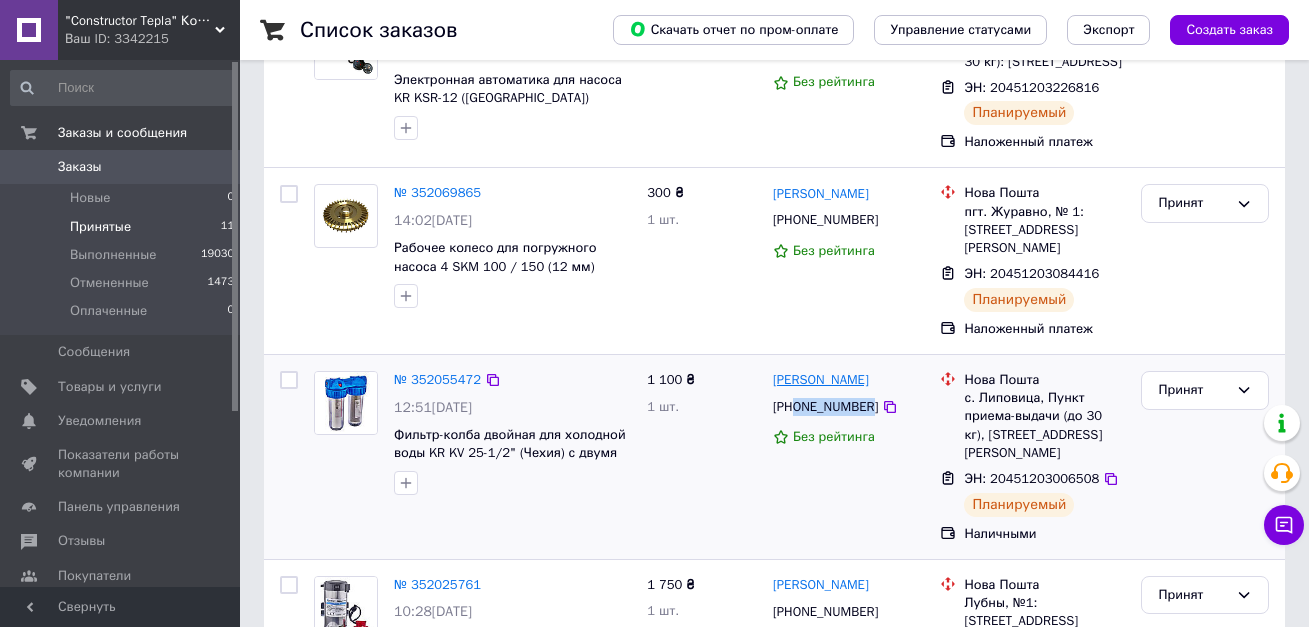 copy on "0684844149" 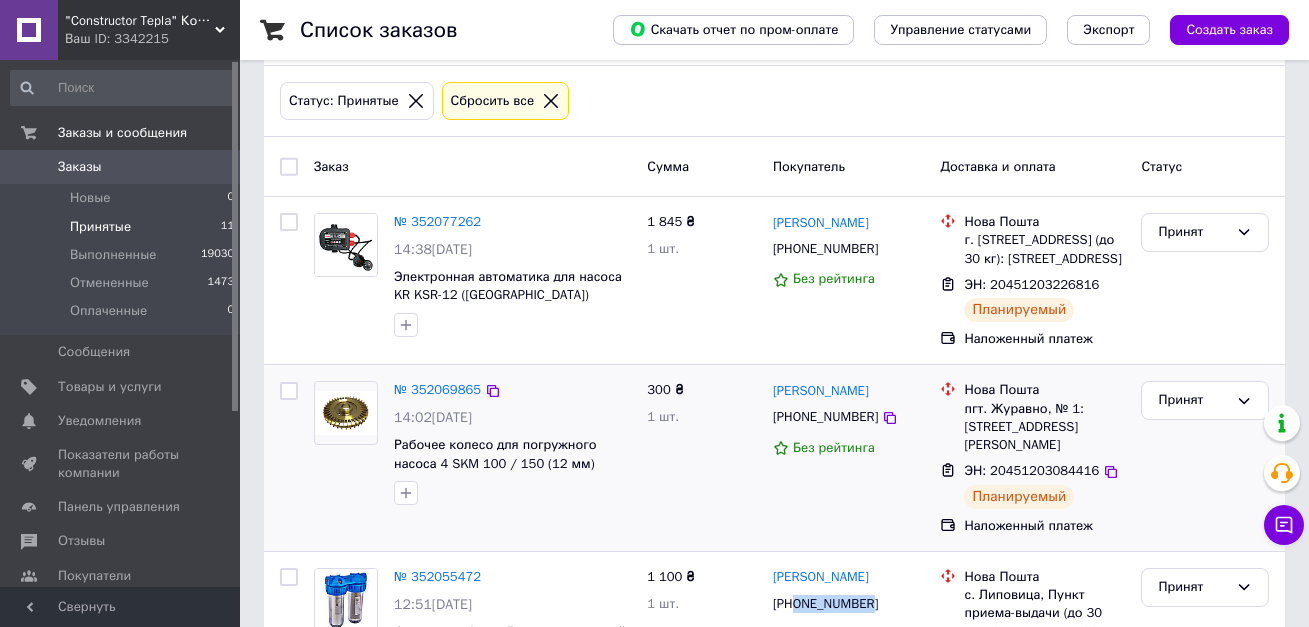 scroll, scrollTop: 87, scrollLeft: 0, axis: vertical 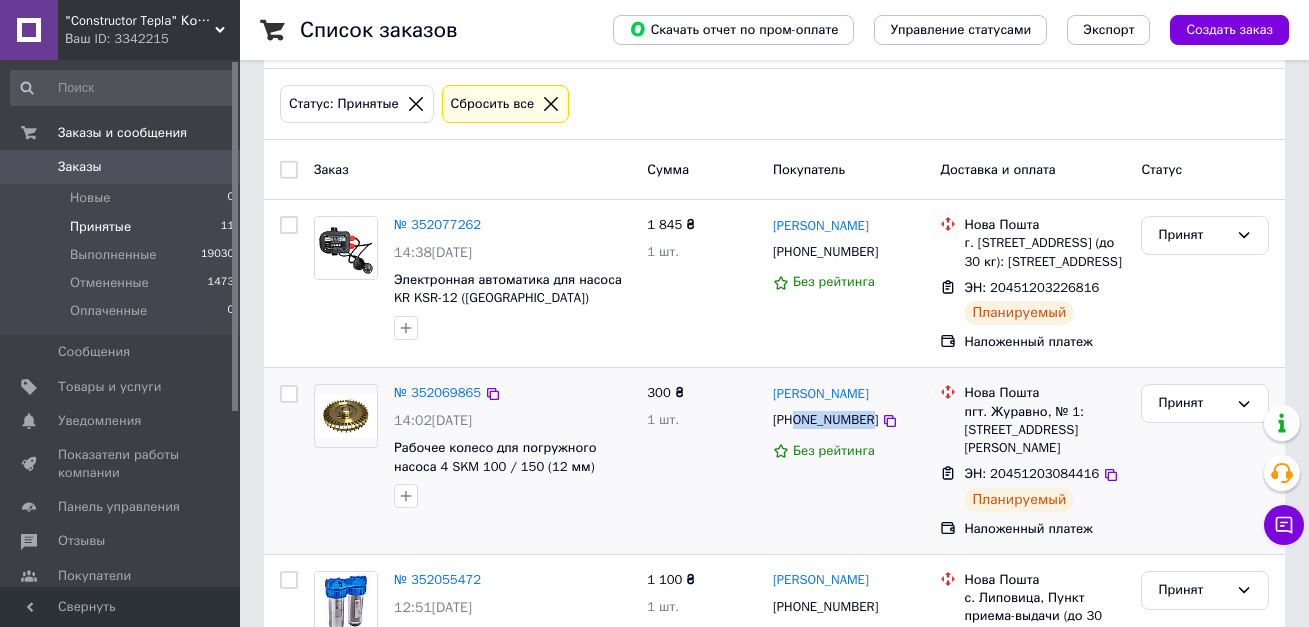 drag, startPoint x: 863, startPoint y: 434, endPoint x: 797, endPoint y: 443, distance: 66.61081 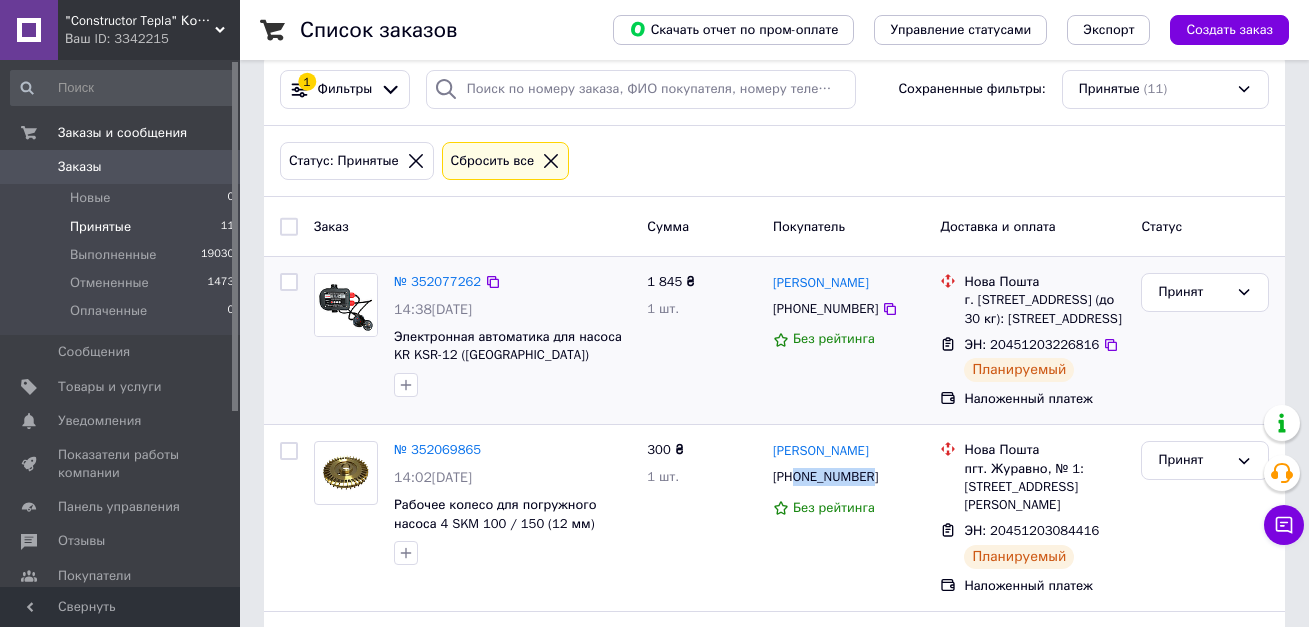 scroll, scrollTop: 0, scrollLeft: 0, axis: both 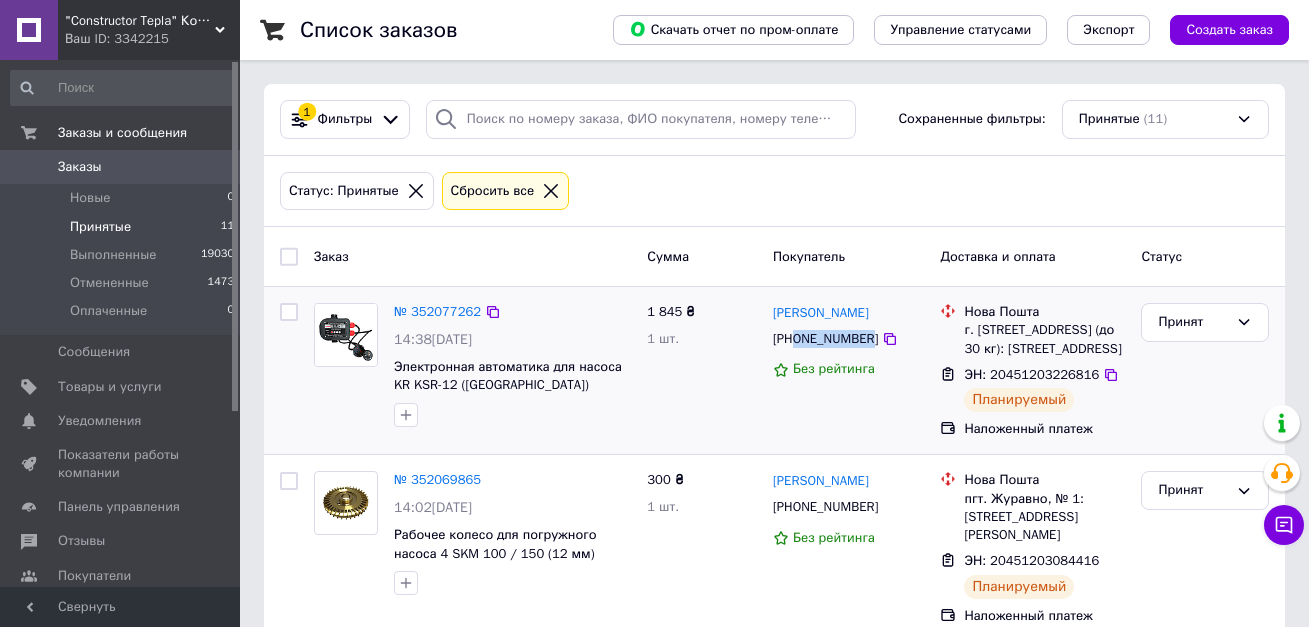 drag, startPoint x: 863, startPoint y: 336, endPoint x: 799, endPoint y: 344, distance: 64.49806 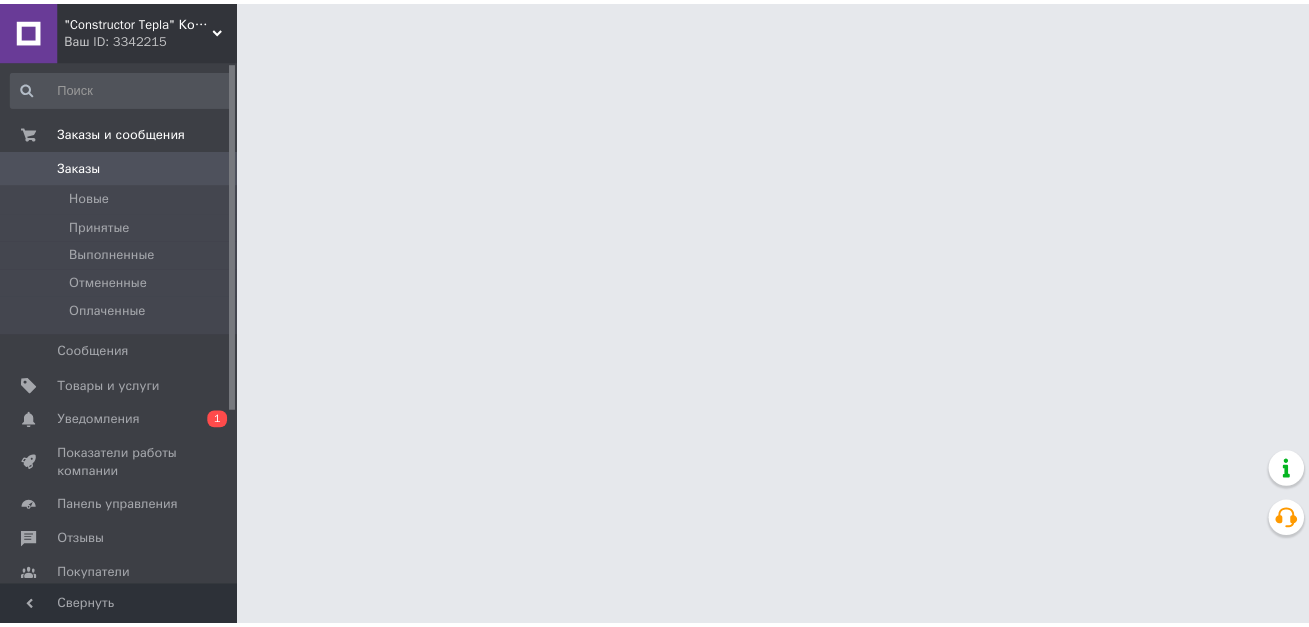 scroll, scrollTop: 0, scrollLeft: 0, axis: both 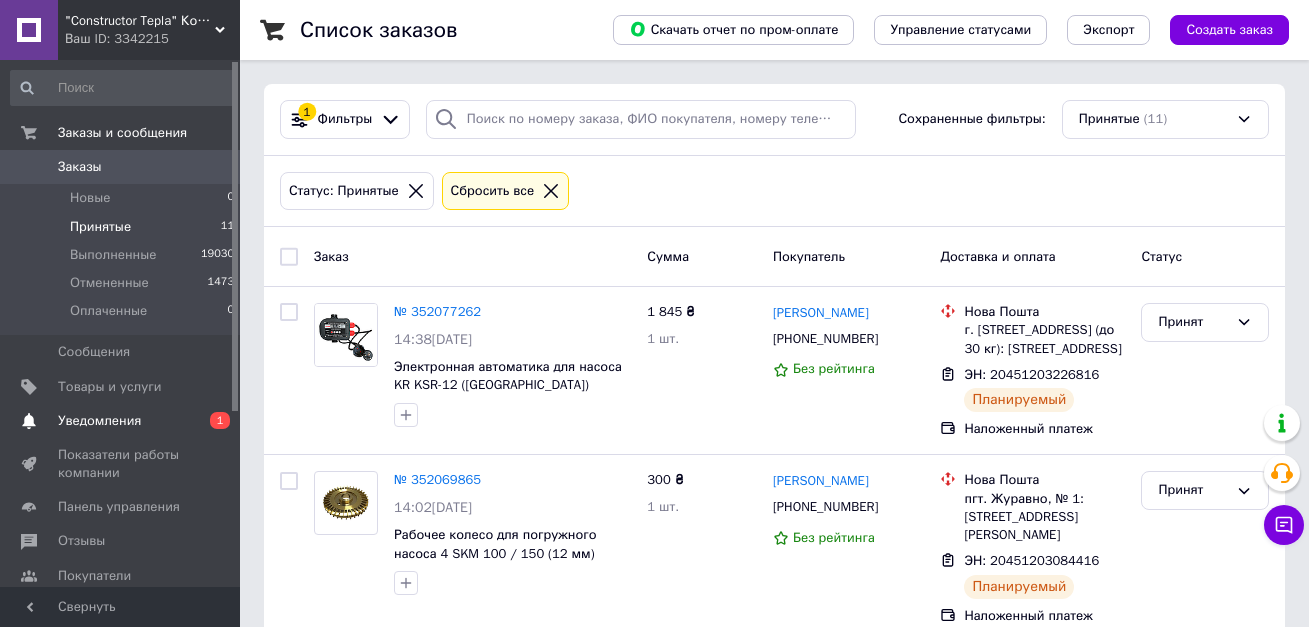 click on "Уведомления" at bounding box center [99, 421] 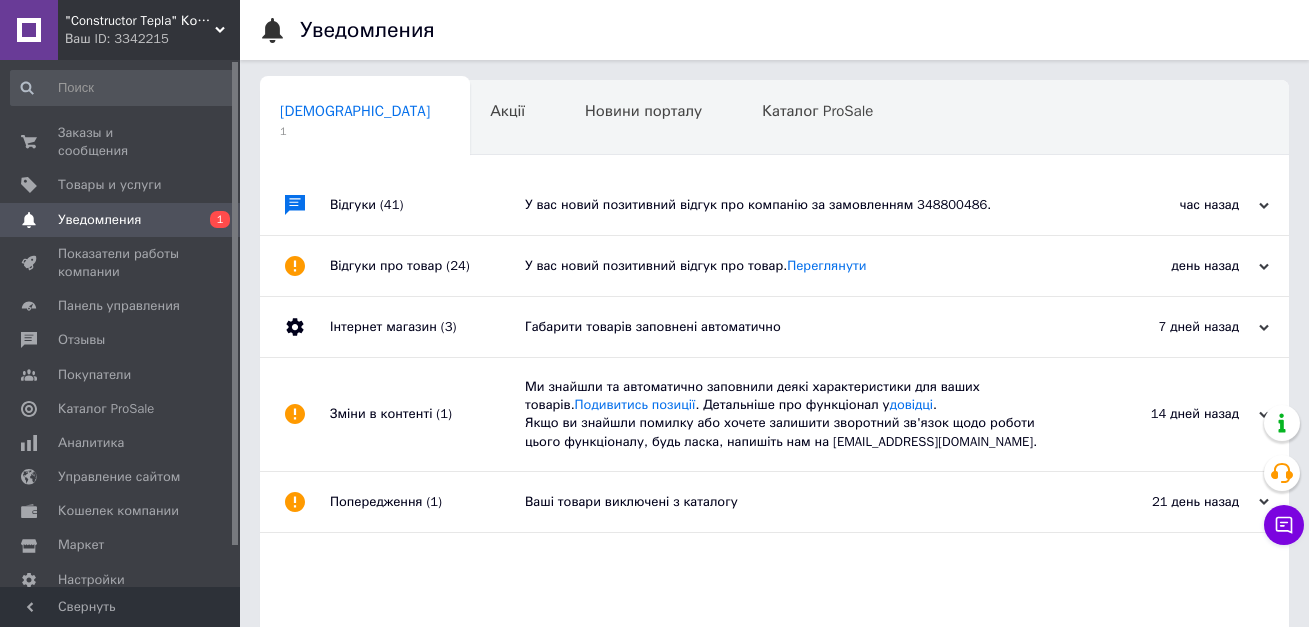click on "У вас новий позитивний відгук про компанію за замовленням 348800486." at bounding box center (797, 205) 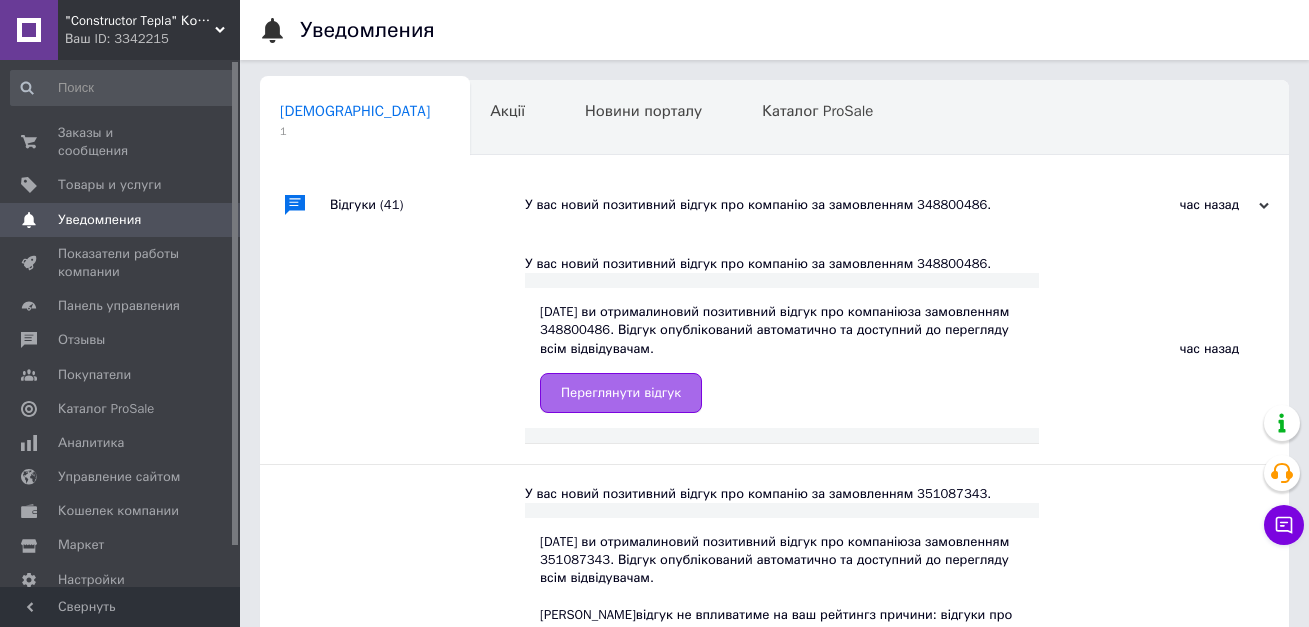 click on "Переглянути відгук" at bounding box center (621, 393) 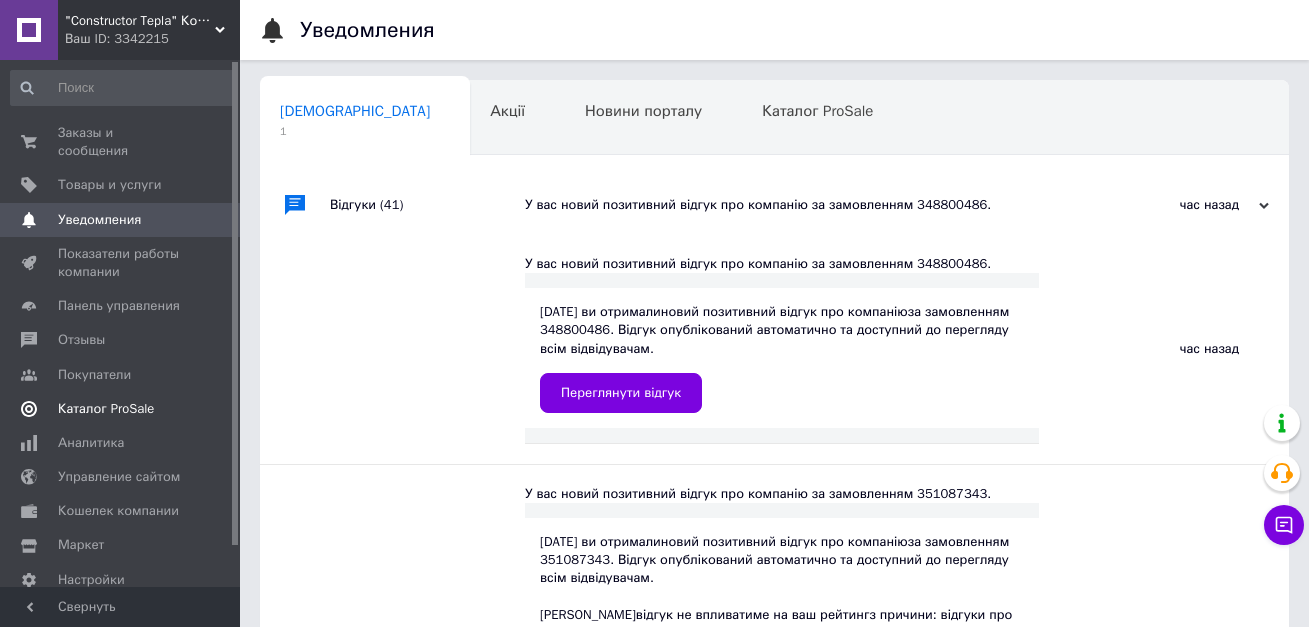 click on "Каталог ProSale" at bounding box center [106, 409] 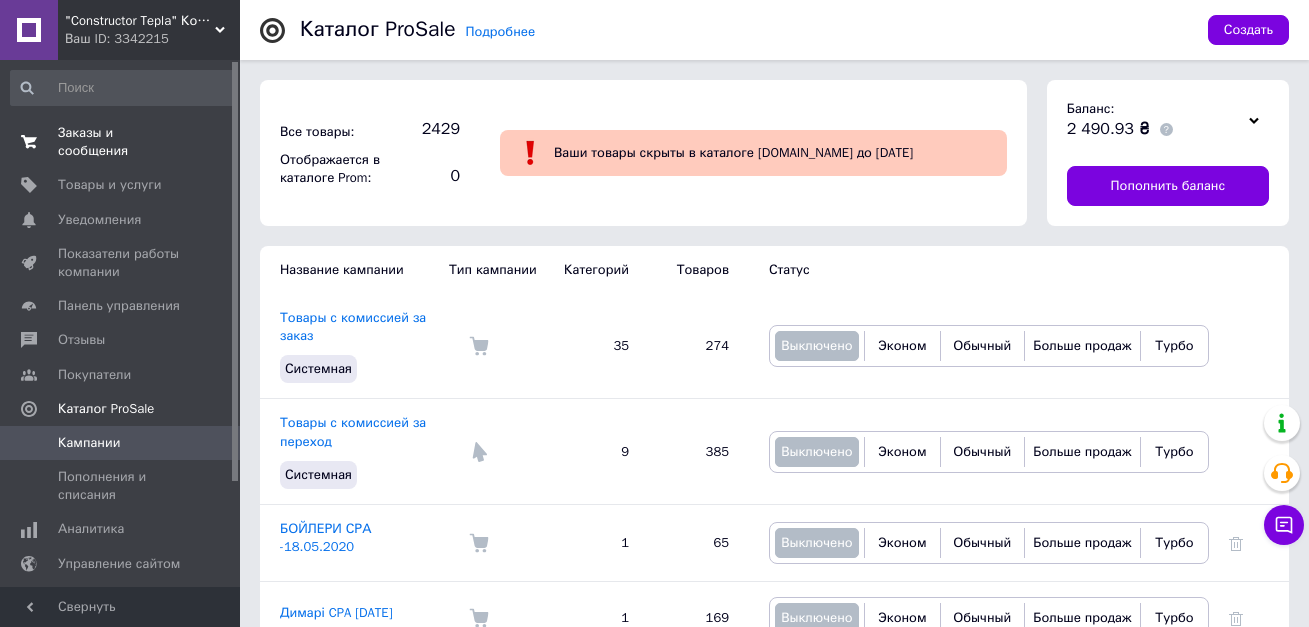 click on "Заказы и сообщения" at bounding box center (121, 142) 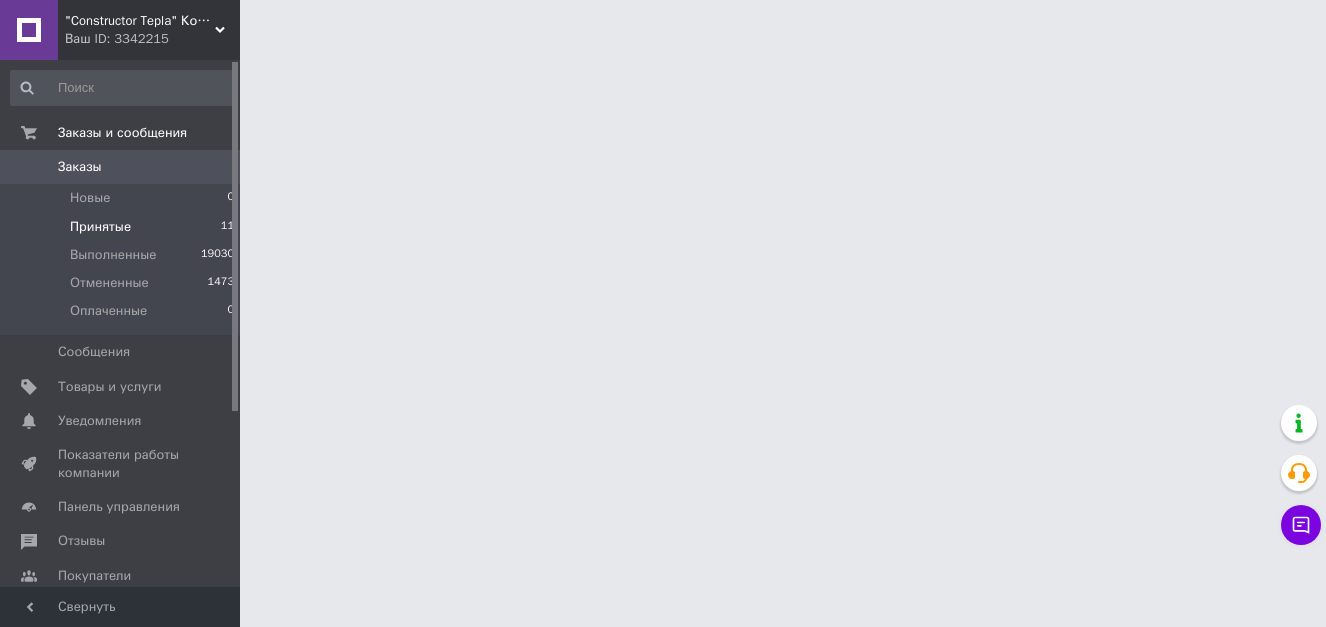 click on "Принятые" at bounding box center (100, 227) 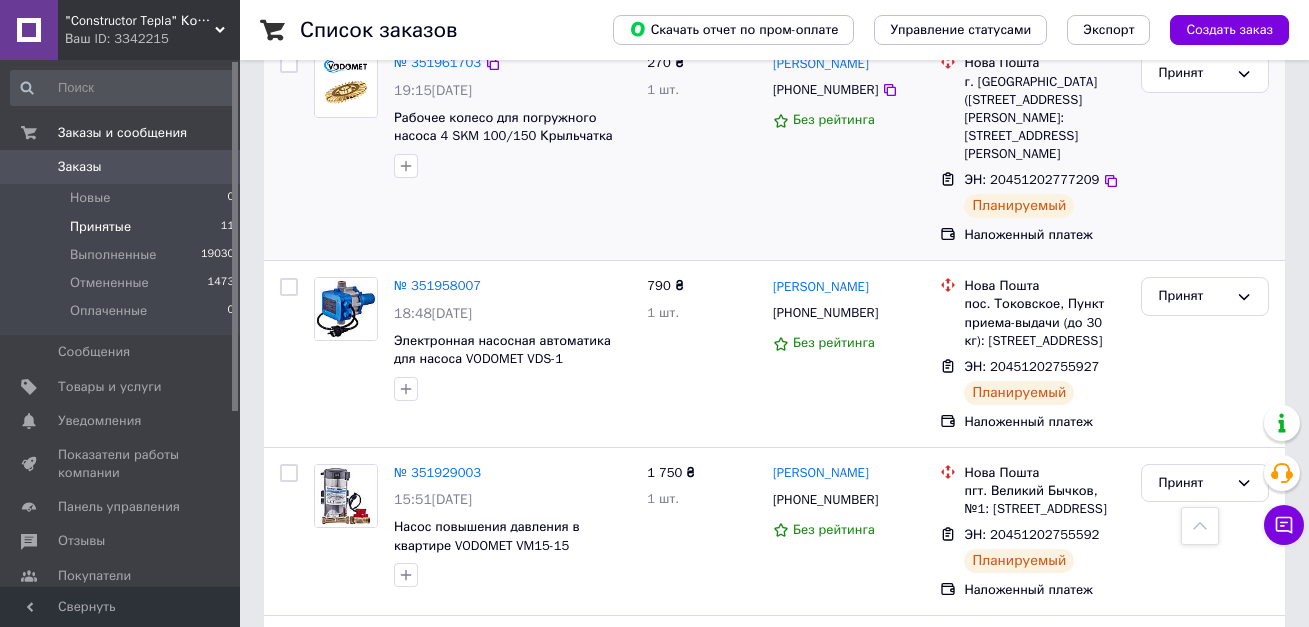 scroll, scrollTop: 1787, scrollLeft: 0, axis: vertical 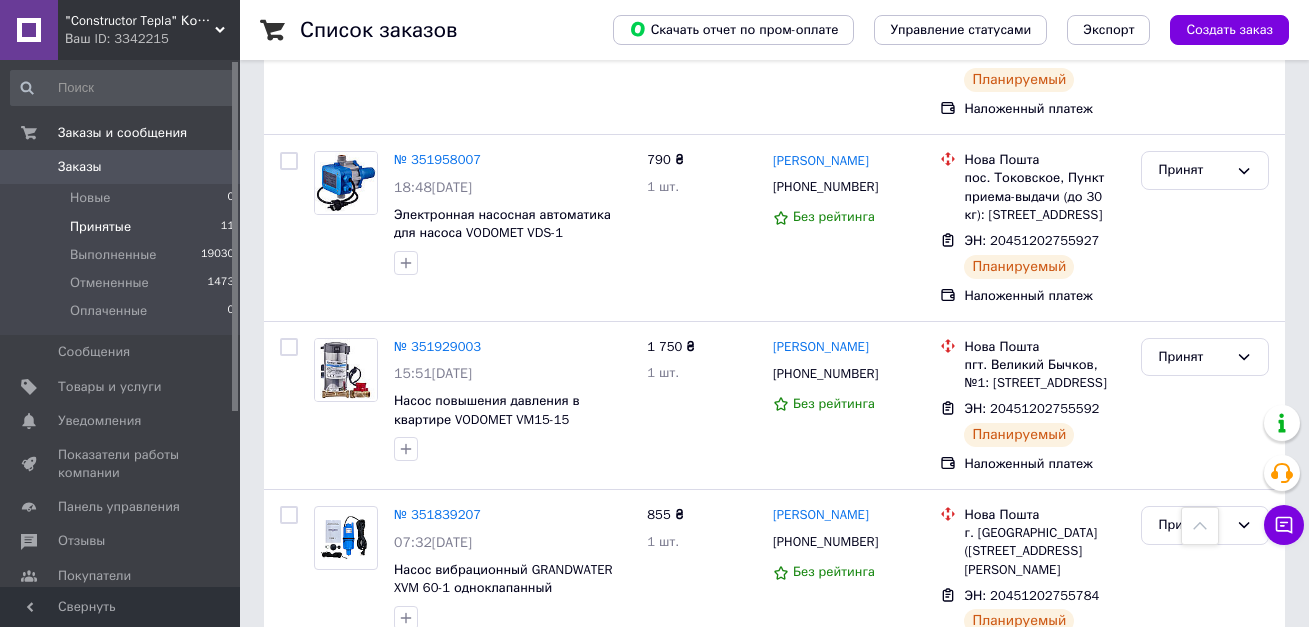 click on "Принятые" at bounding box center (100, 227) 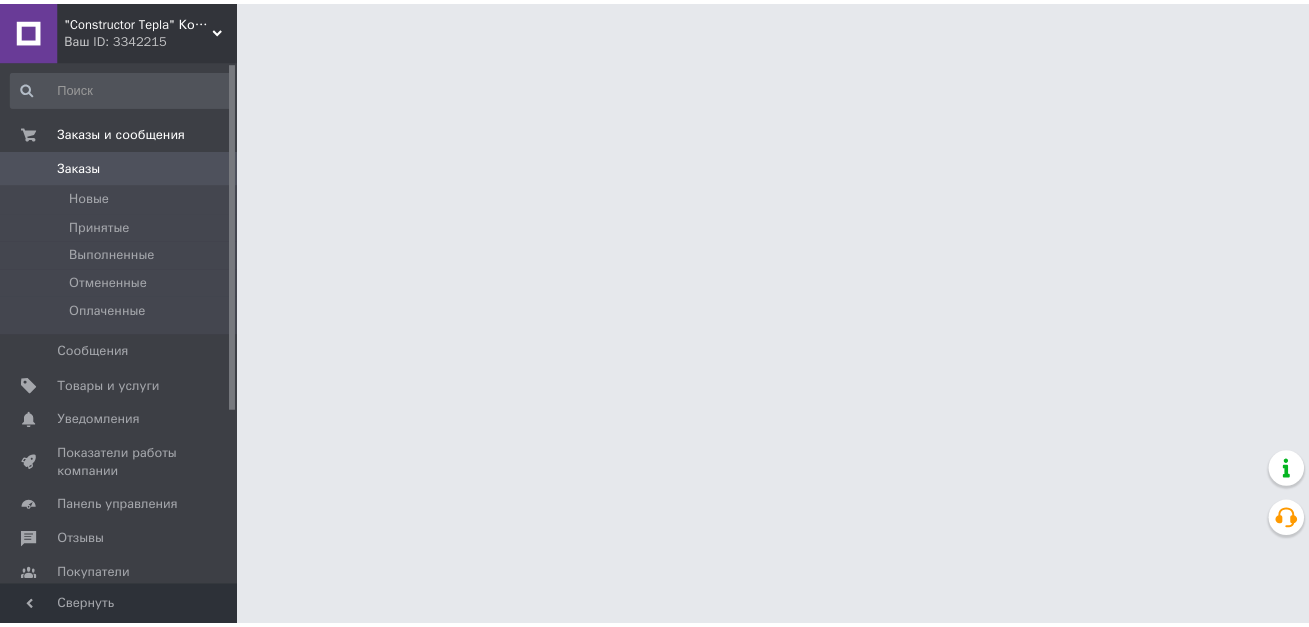 scroll, scrollTop: 0, scrollLeft: 0, axis: both 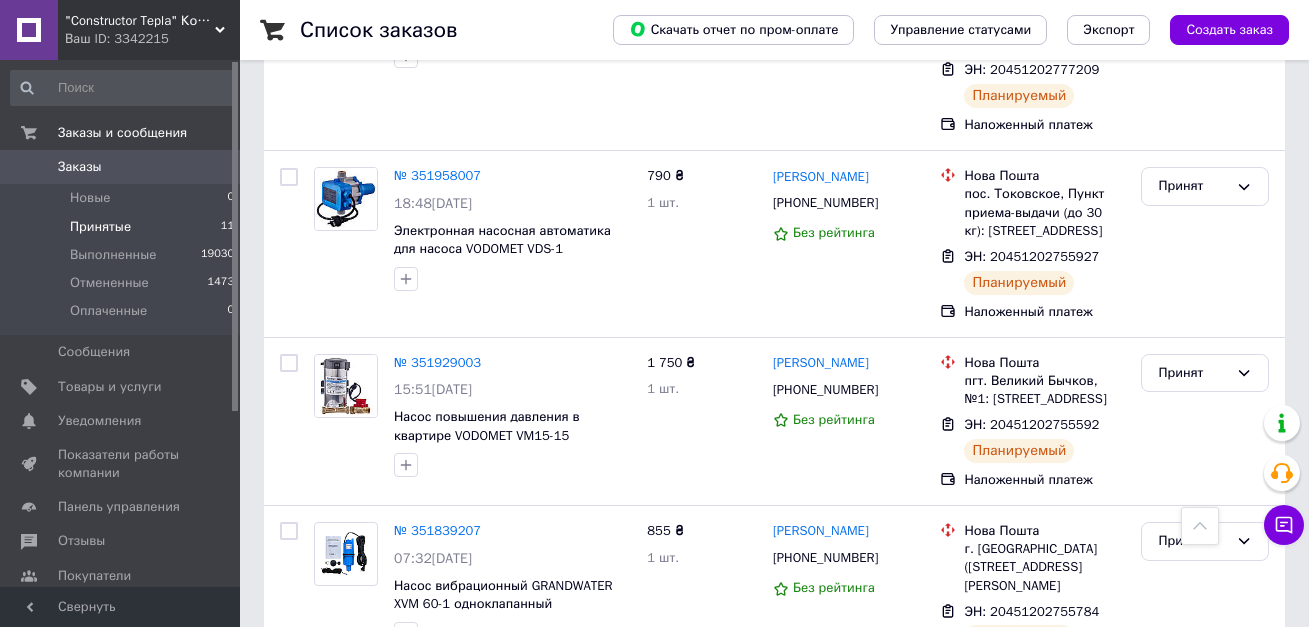 click on "Принятые" at bounding box center (100, 227) 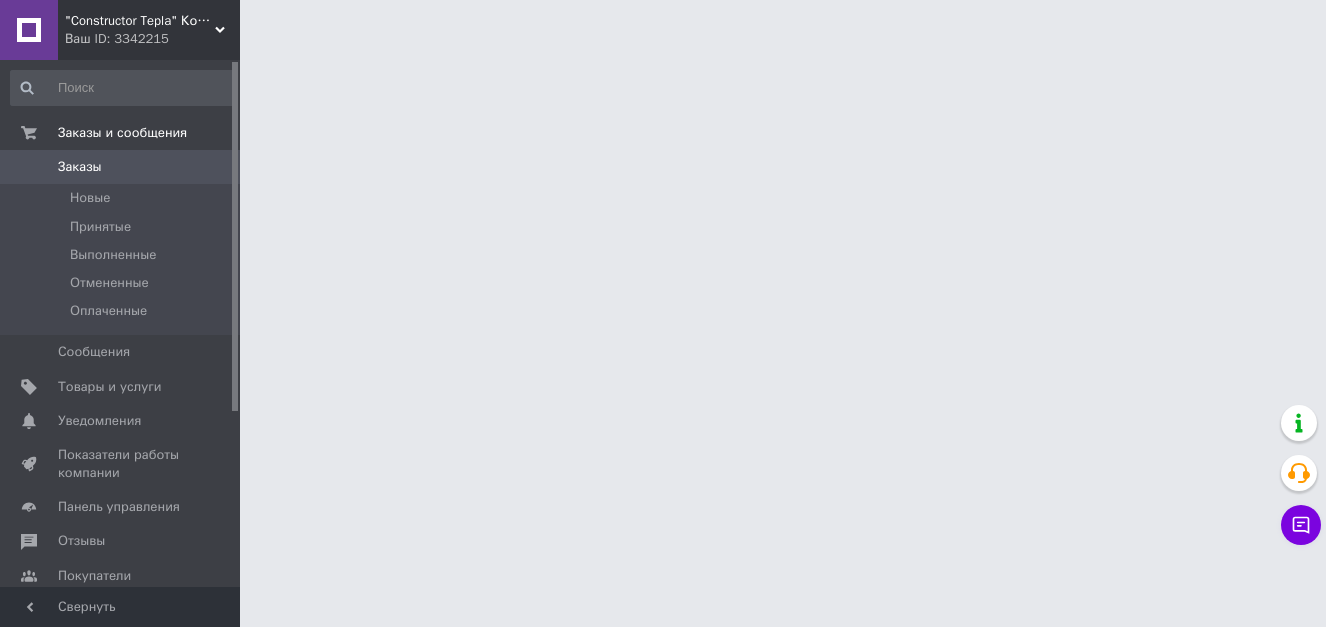 scroll, scrollTop: 0, scrollLeft: 0, axis: both 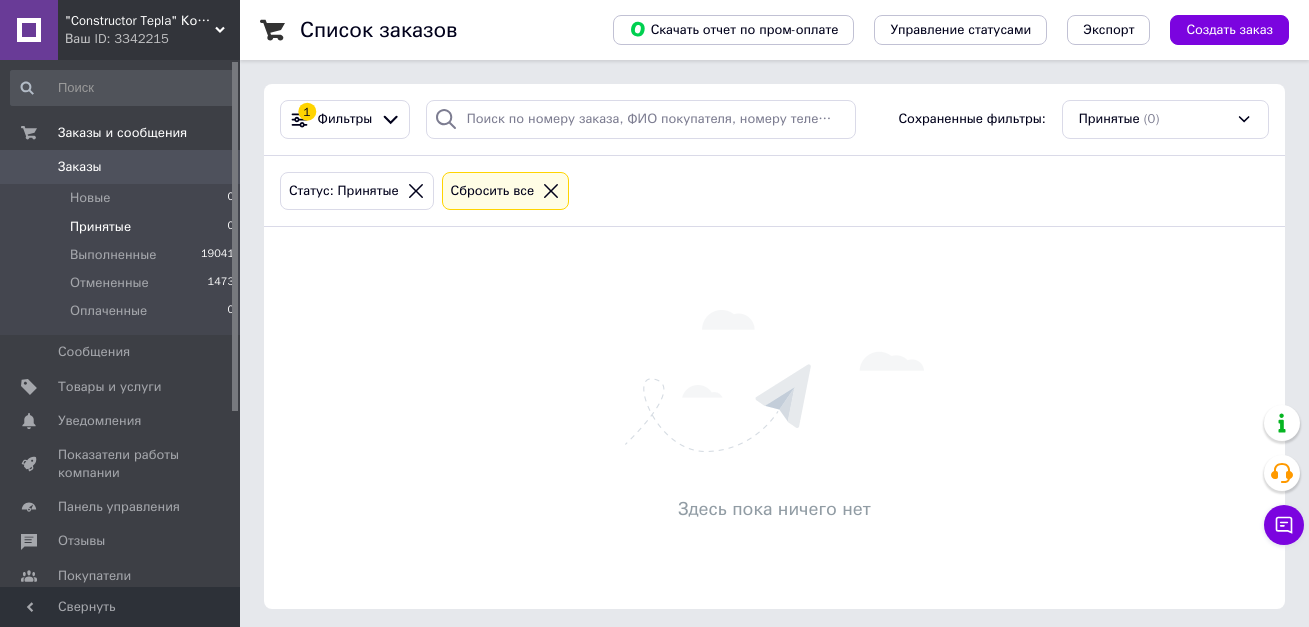 click on "Принятые" at bounding box center [100, 227] 